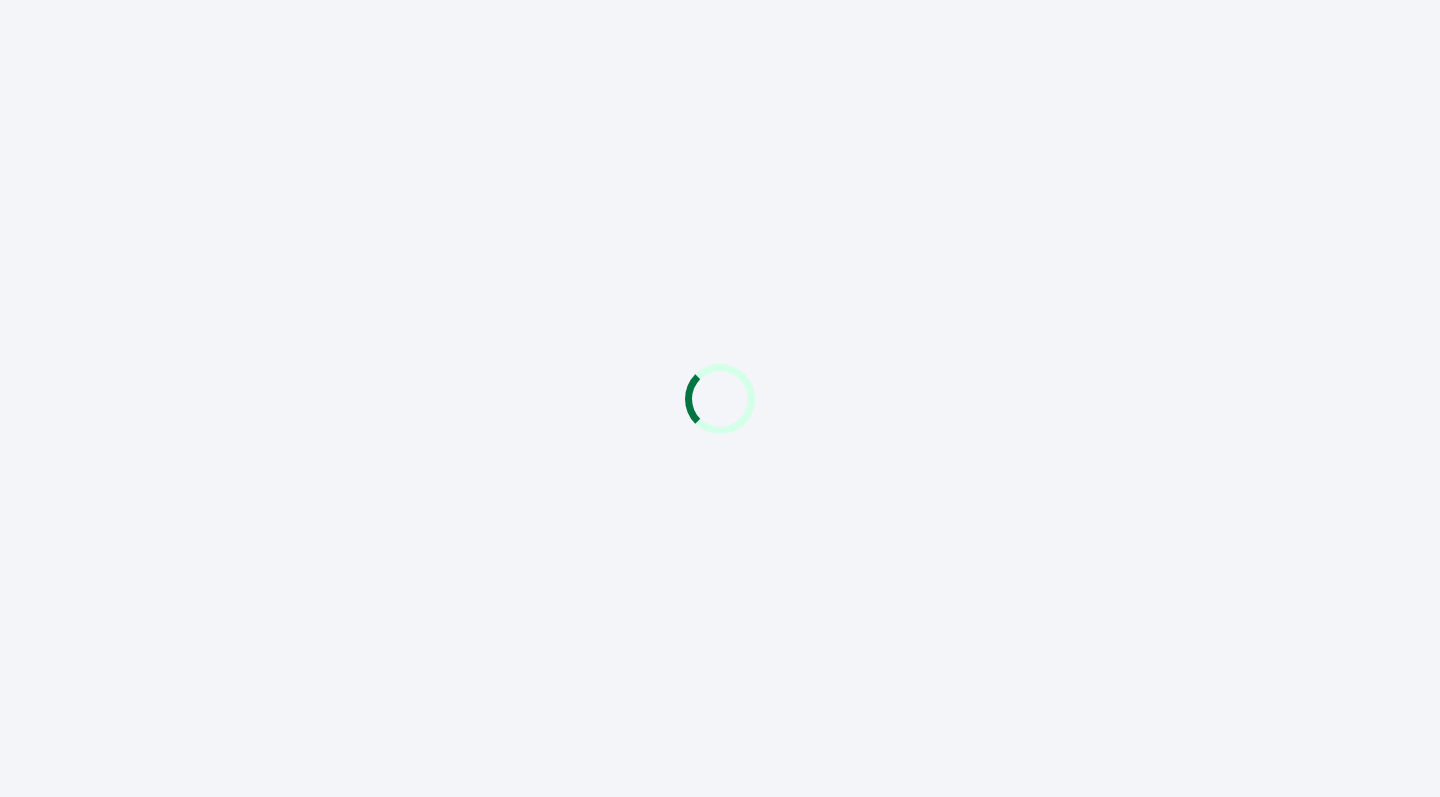 scroll, scrollTop: 0, scrollLeft: 0, axis: both 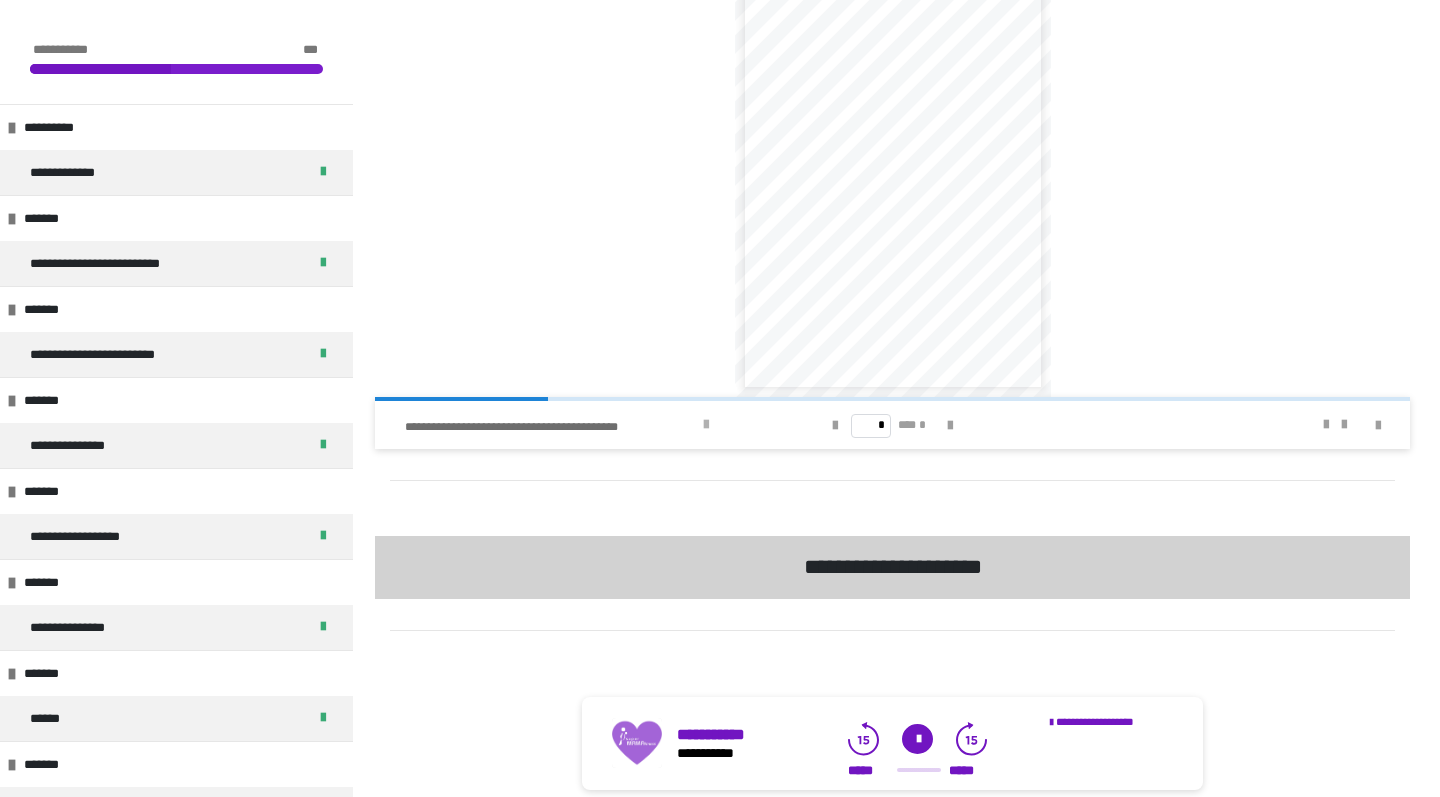 click at bounding box center [706, 425] 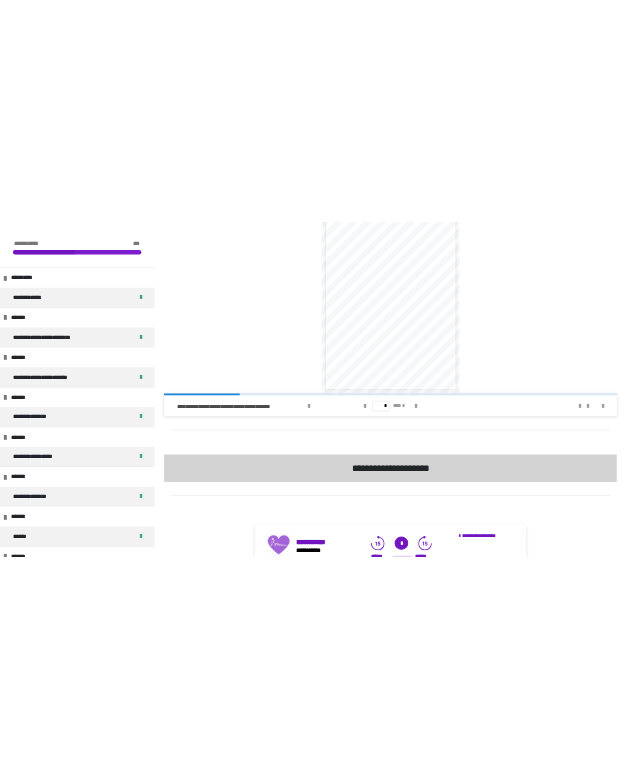 scroll, scrollTop: 6207, scrollLeft: 0, axis: vertical 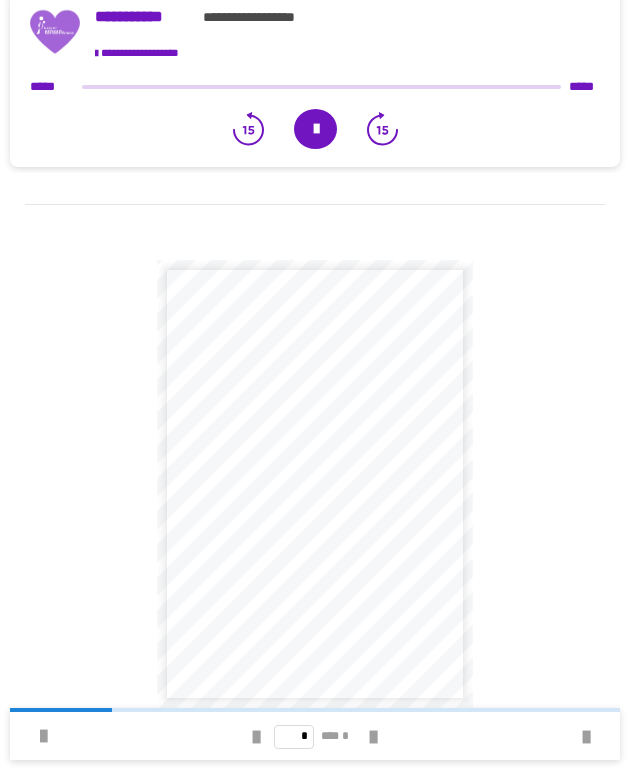 click at bounding box center [315, 129] 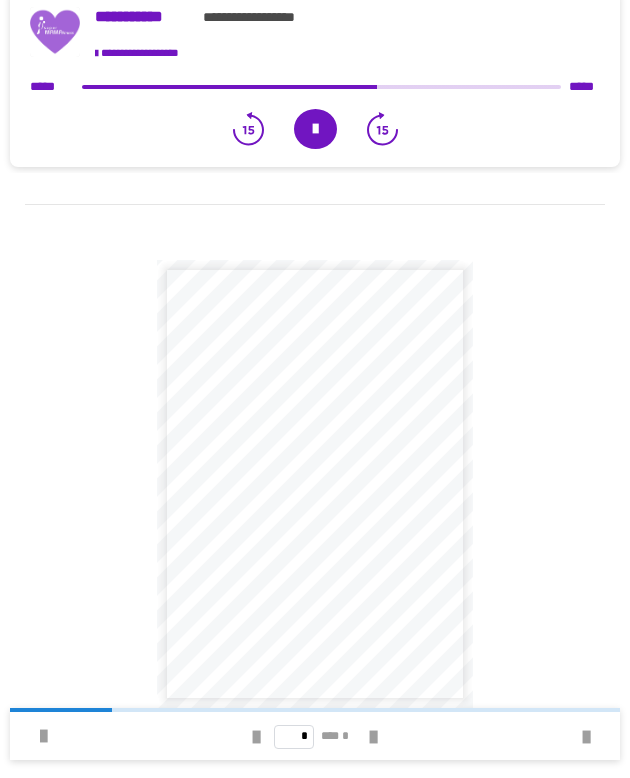 click 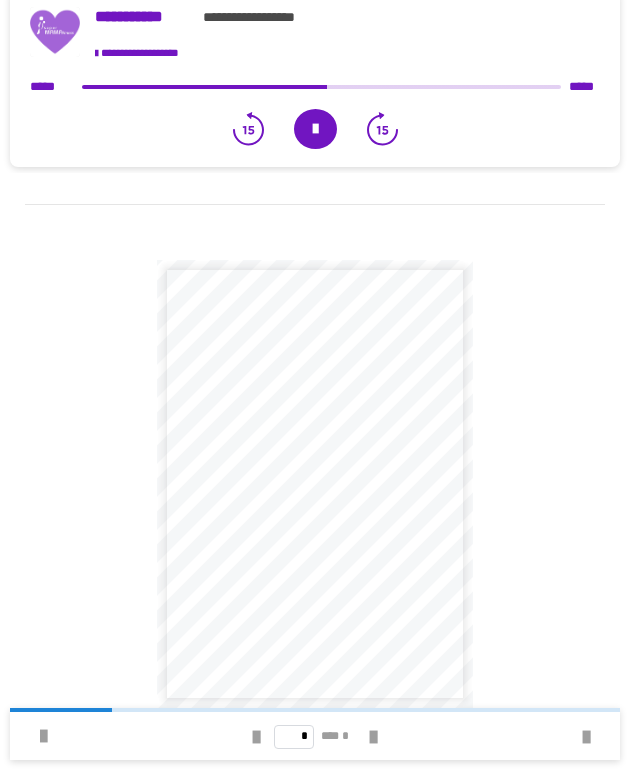 click 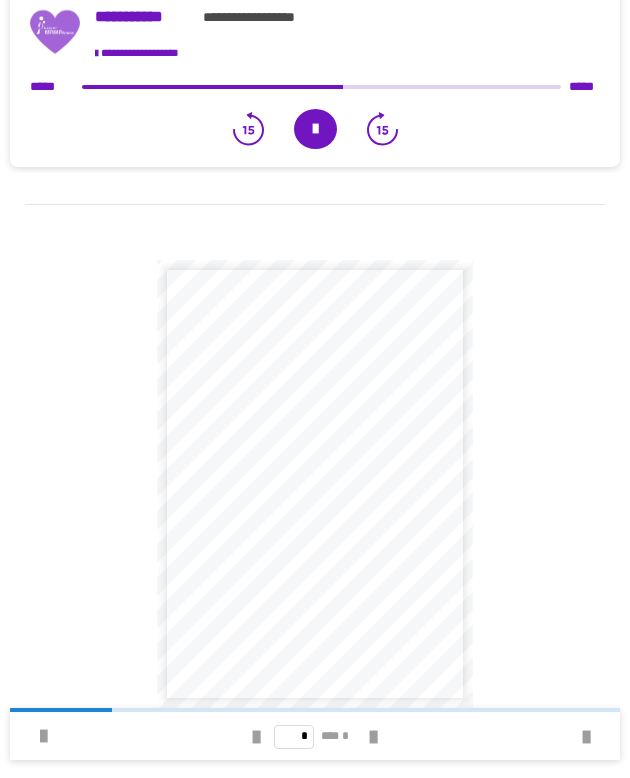 click at bounding box center [315, 129] 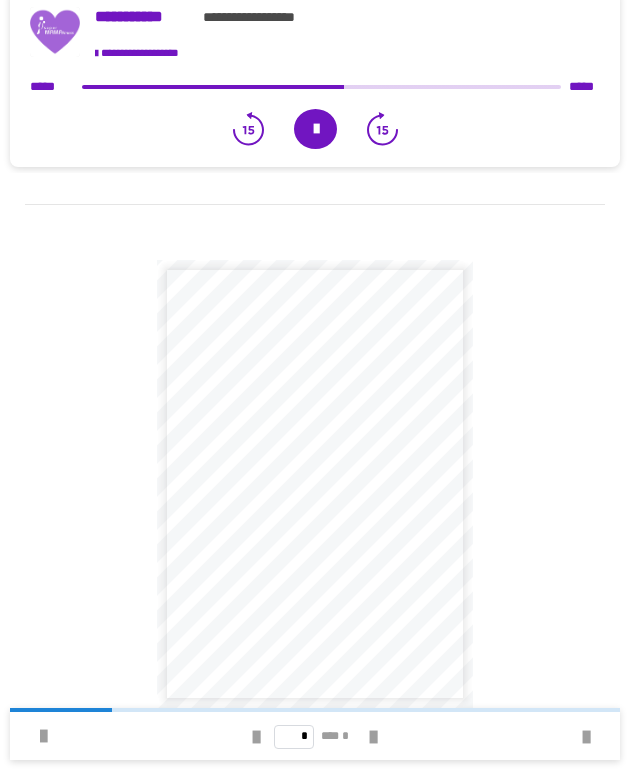 click at bounding box center [315, 129] 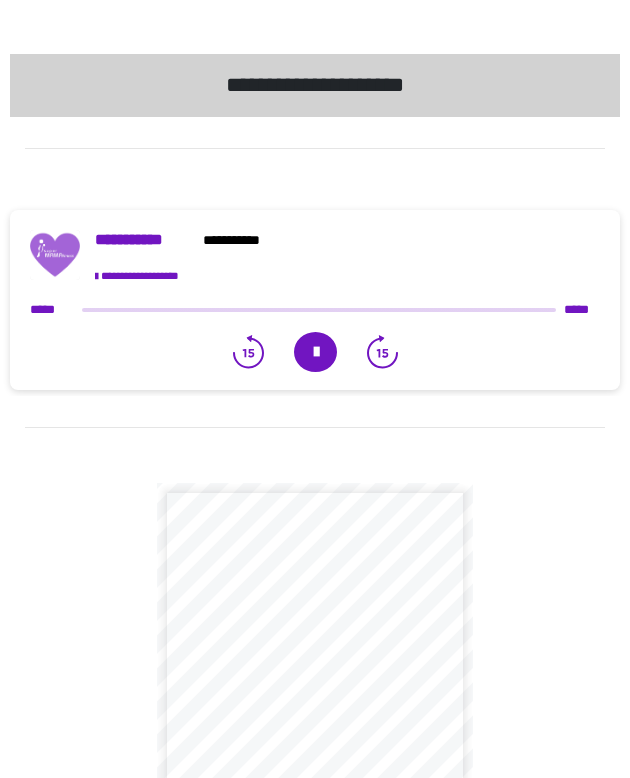scroll, scrollTop: 6999, scrollLeft: 0, axis: vertical 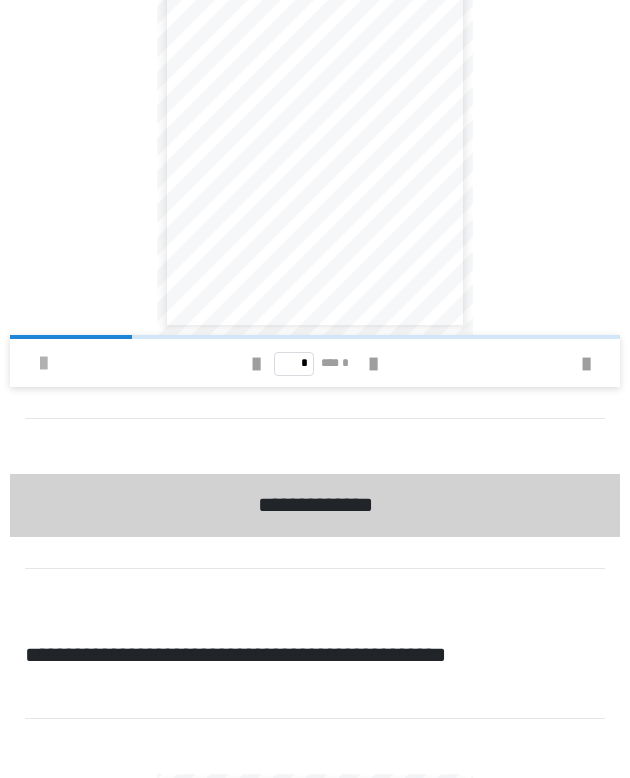 click at bounding box center (43, 364) 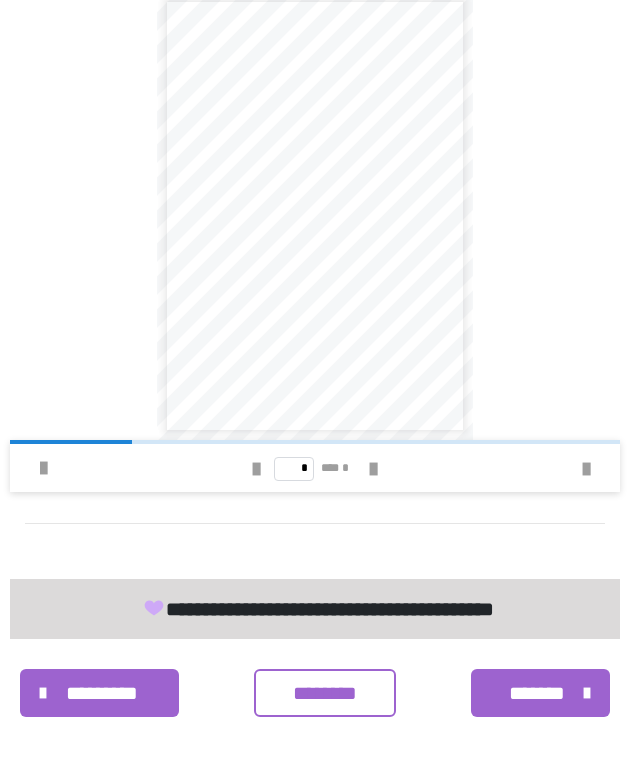 scroll, scrollTop: 8465, scrollLeft: 0, axis: vertical 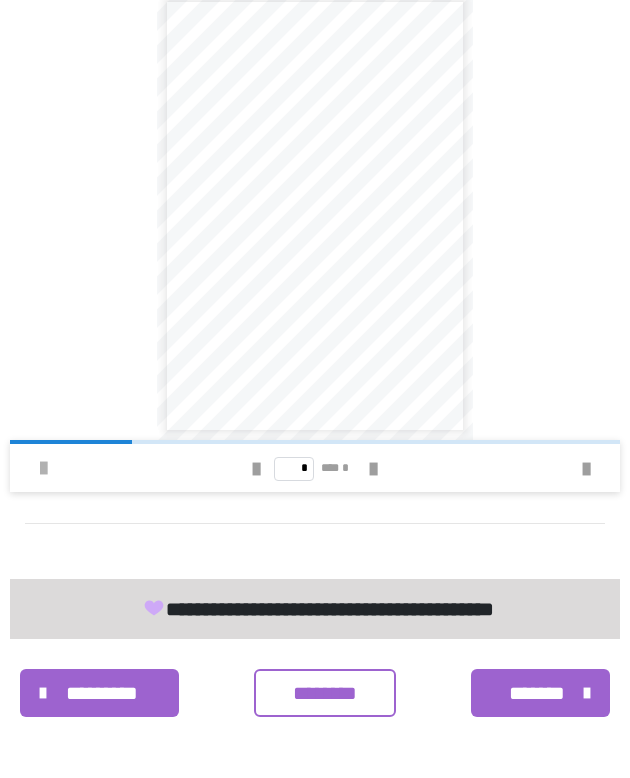 click at bounding box center [43, 469] 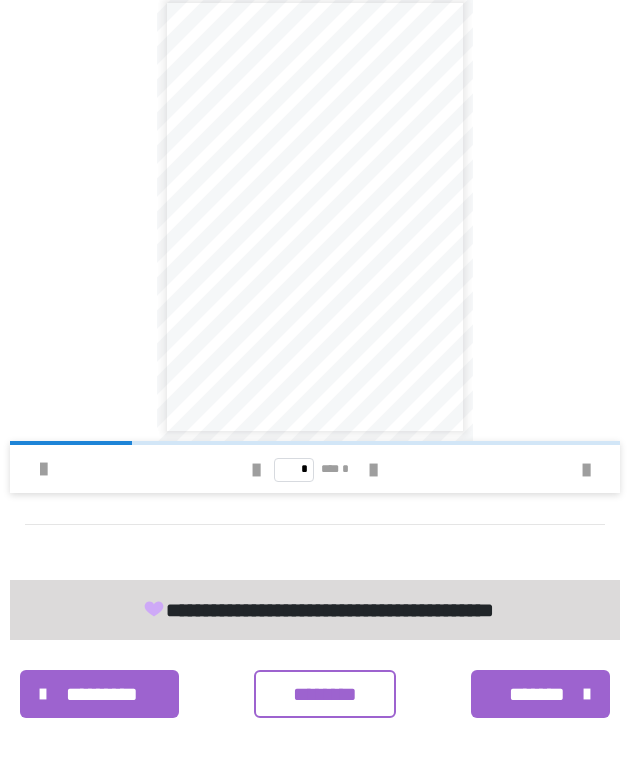 scroll, scrollTop: 8542, scrollLeft: 0, axis: vertical 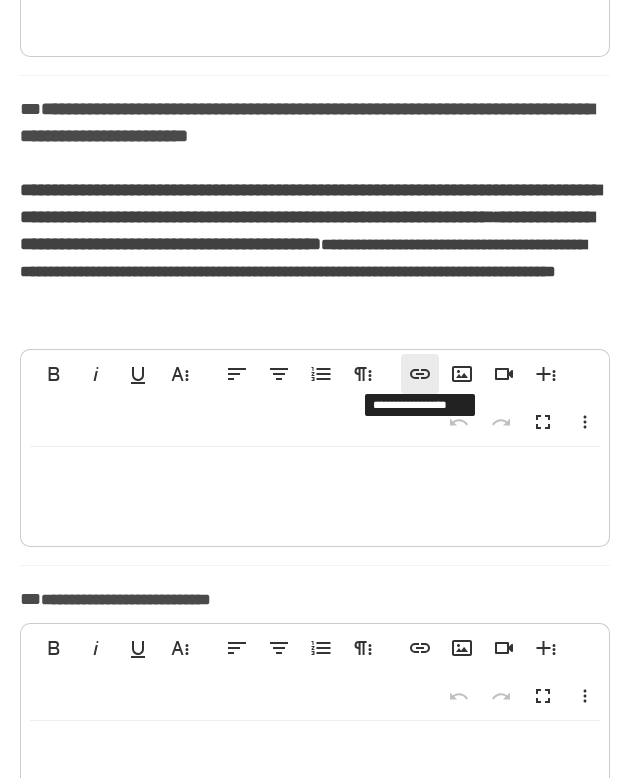 click 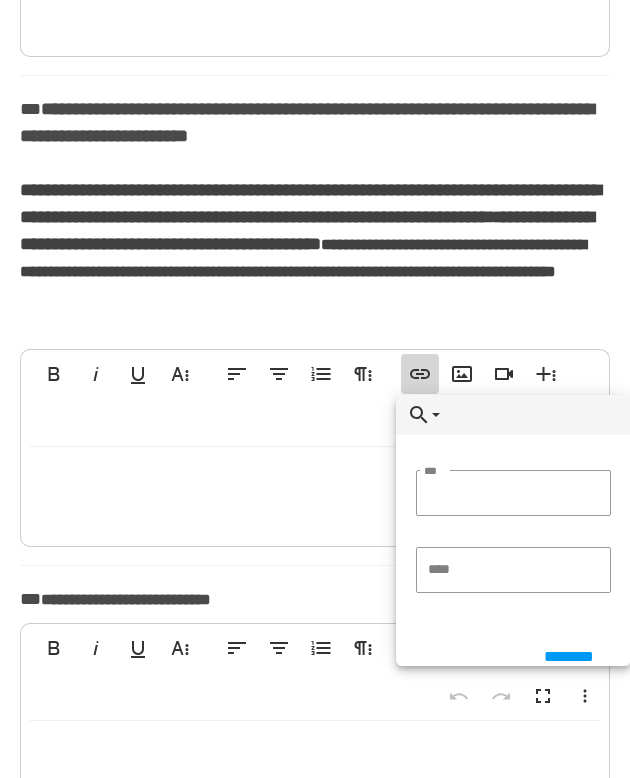 type on "**********" 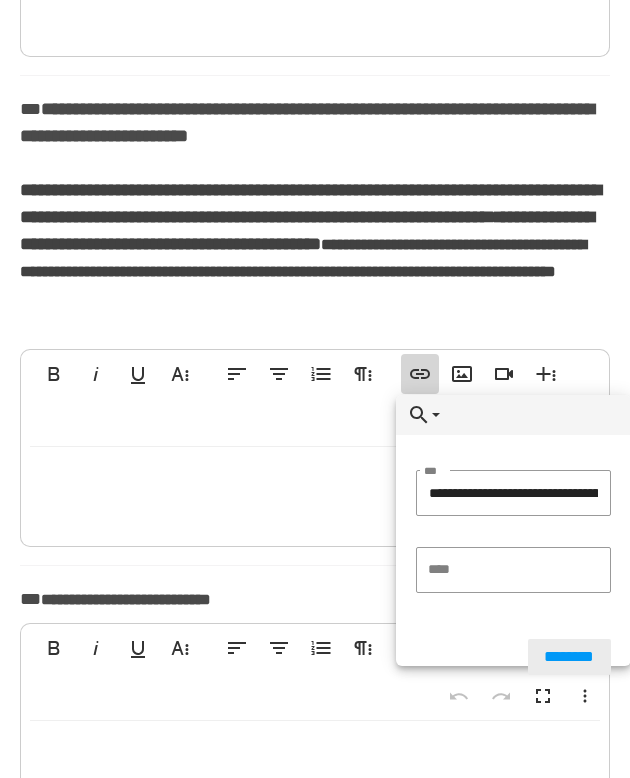 click on "********" at bounding box center [569, 658] 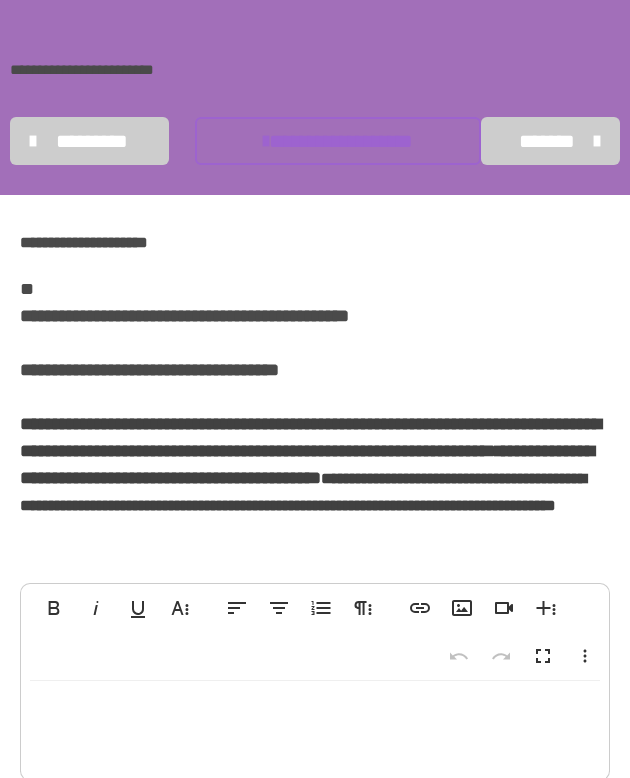scroll, scrollTop: 109, scrollLeft: 0, axis: vertical 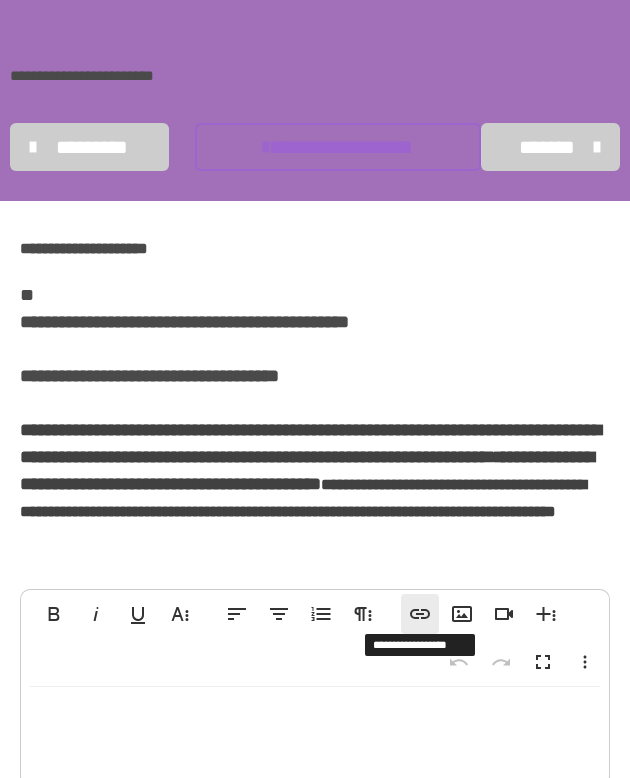 type 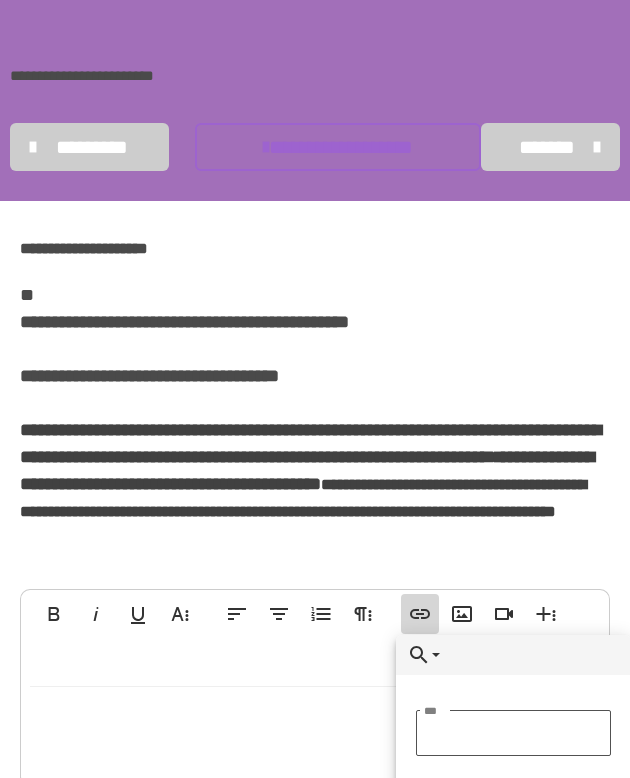 type on "**********" 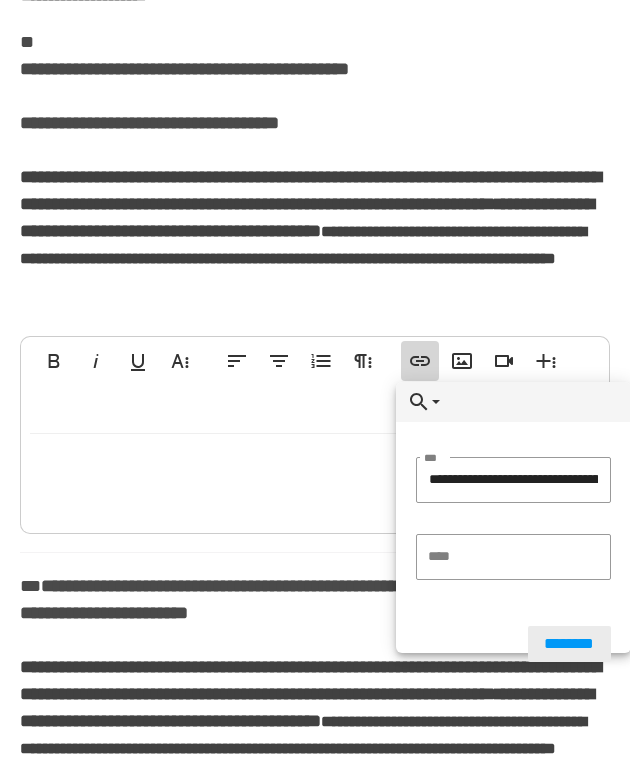 scroll, scrollTop: 362, scrollLeft: 0, axis: vertical 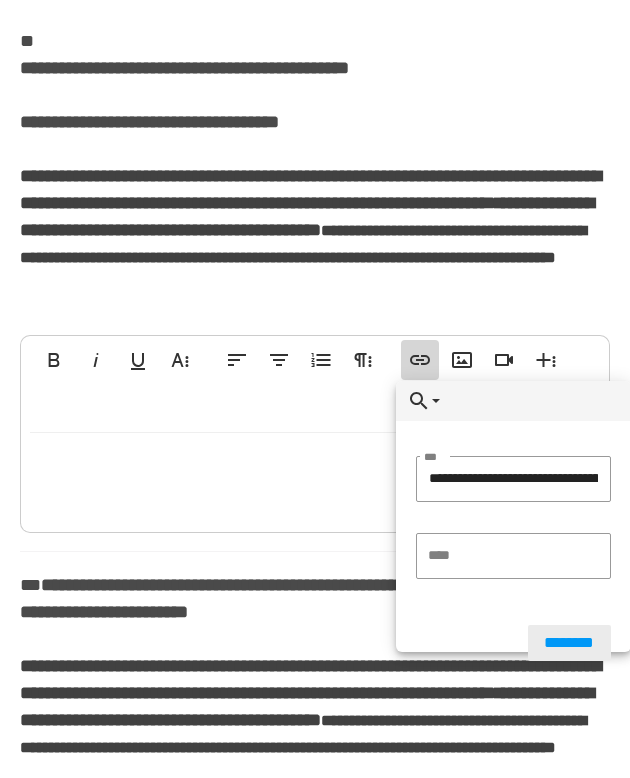 click on "********" at bounding box center [569, 644] 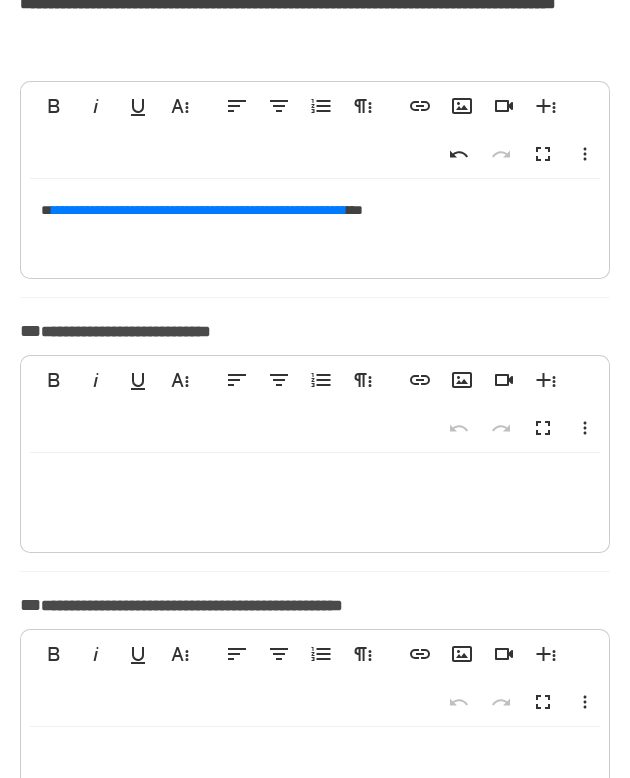 scroll, scrollTop: 1176, scrollLeft: 0, axis: vertical 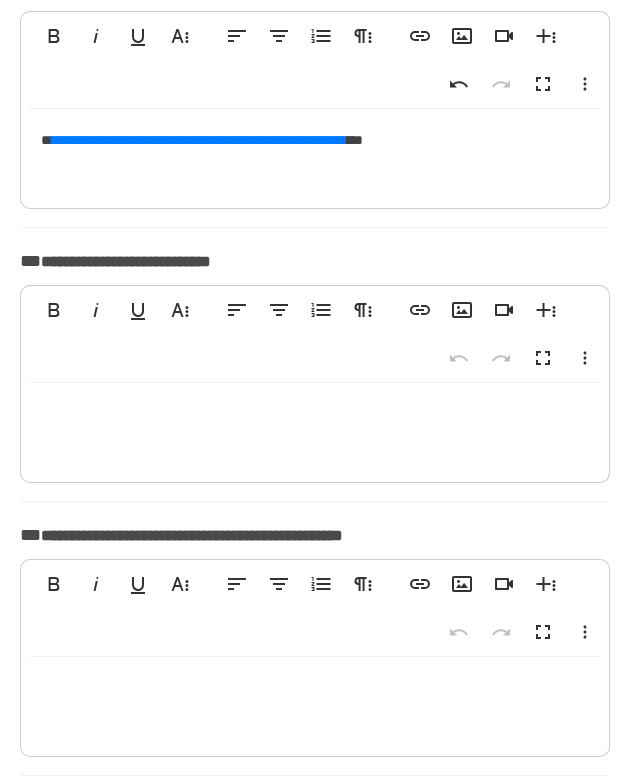 click at bounding box center (315, 429) 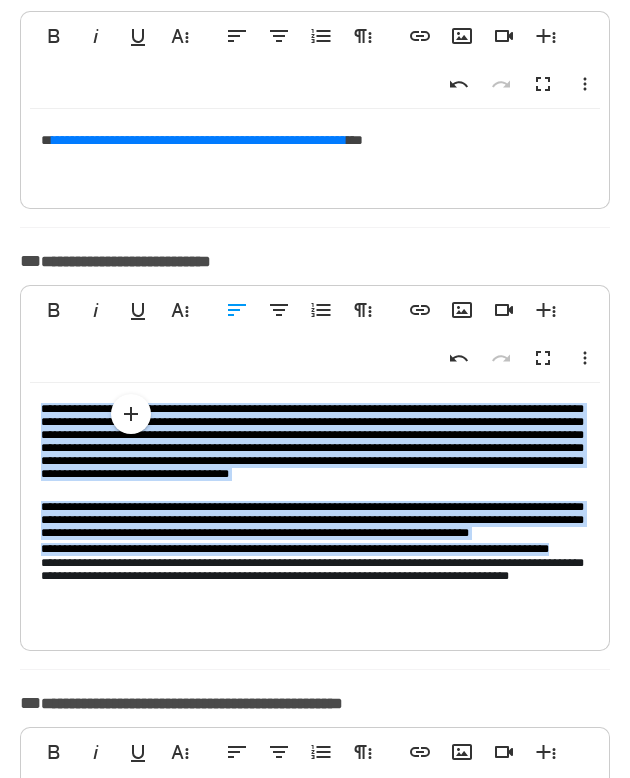 drag, startPoint x: 36, startPoint y: 410, endPoint x: 35, endPoint y: 607, distance: 197.00253 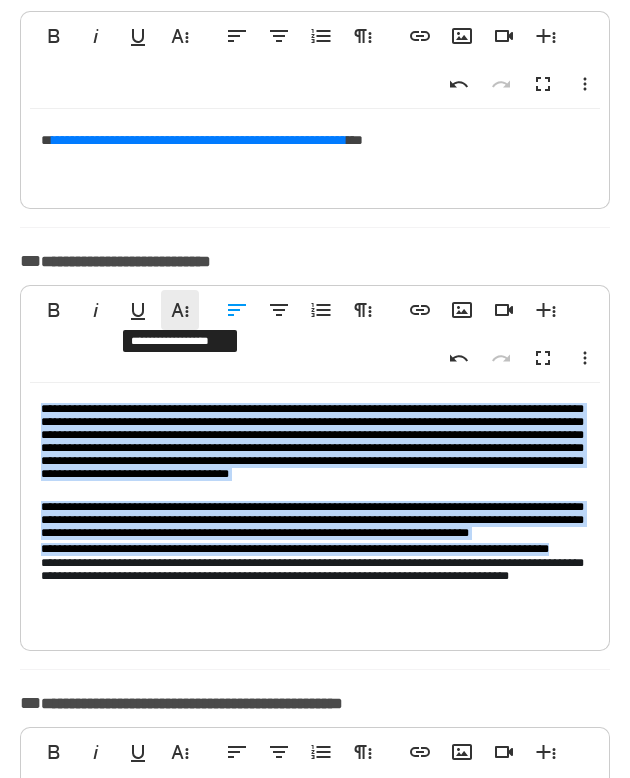 click 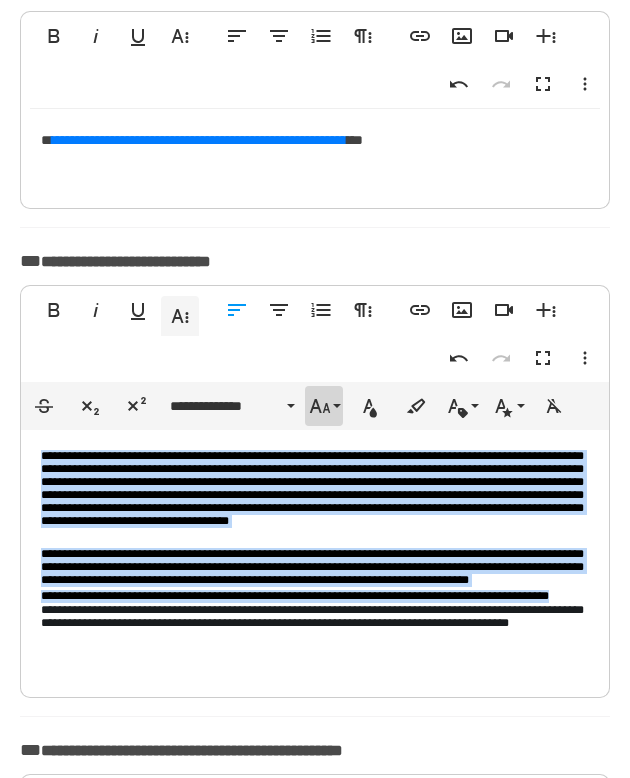 click 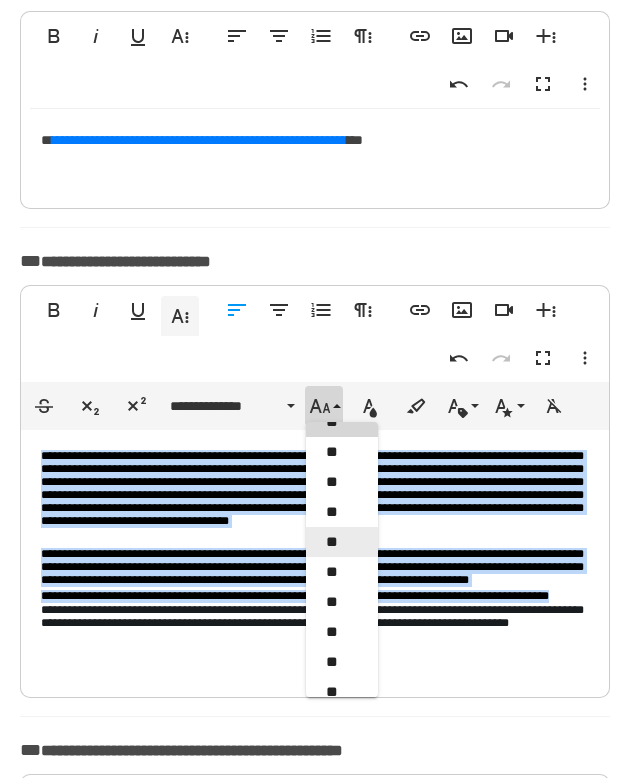 click on "**" at bounding box center [342, 543] 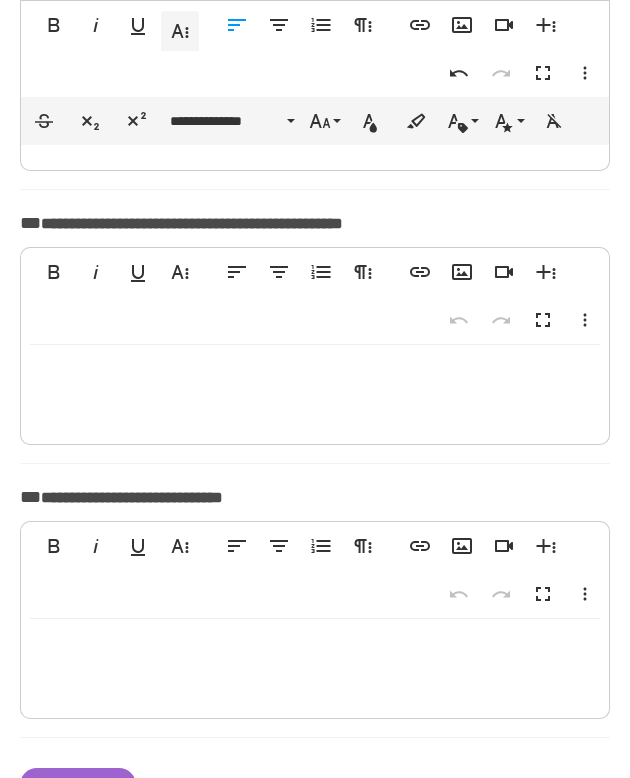 scroll, scrollTop: 1831, scrollLeft: 0, axis: vertical 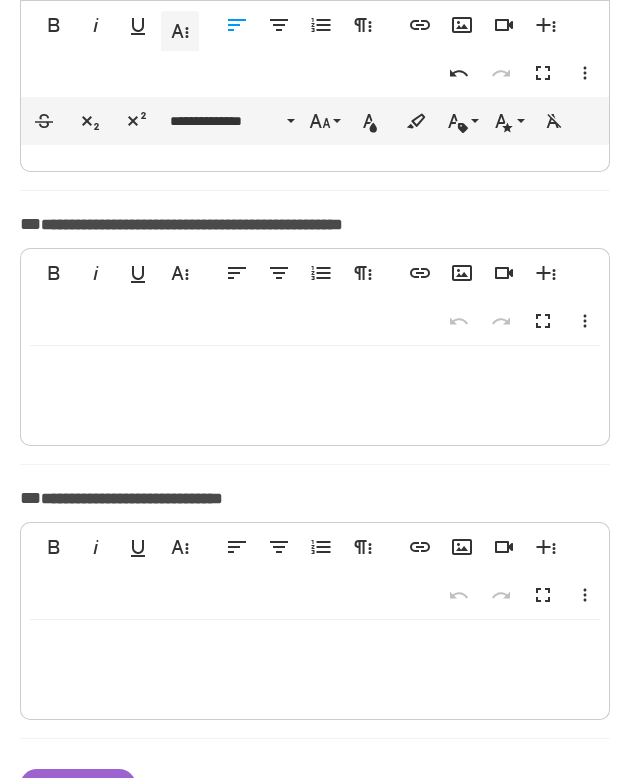 click at bounding box center [315, 391] 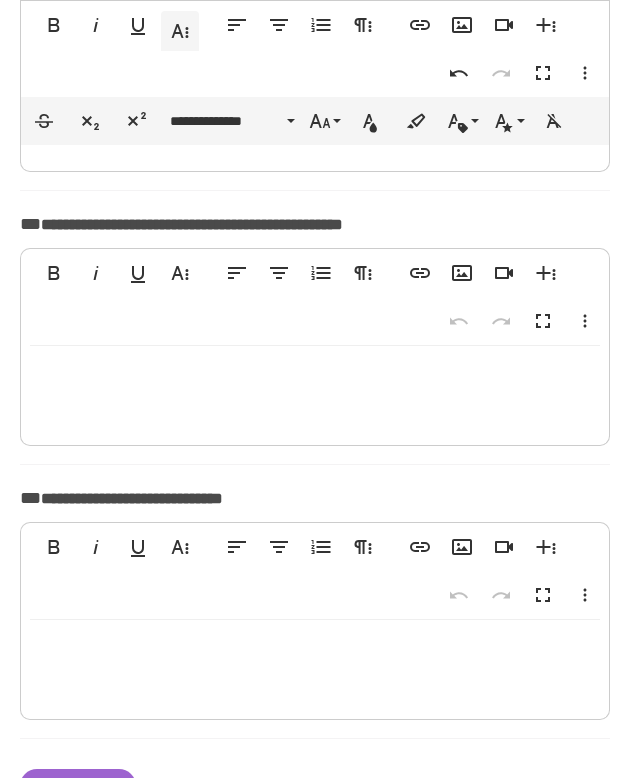 click at bounding box center [315, 391] 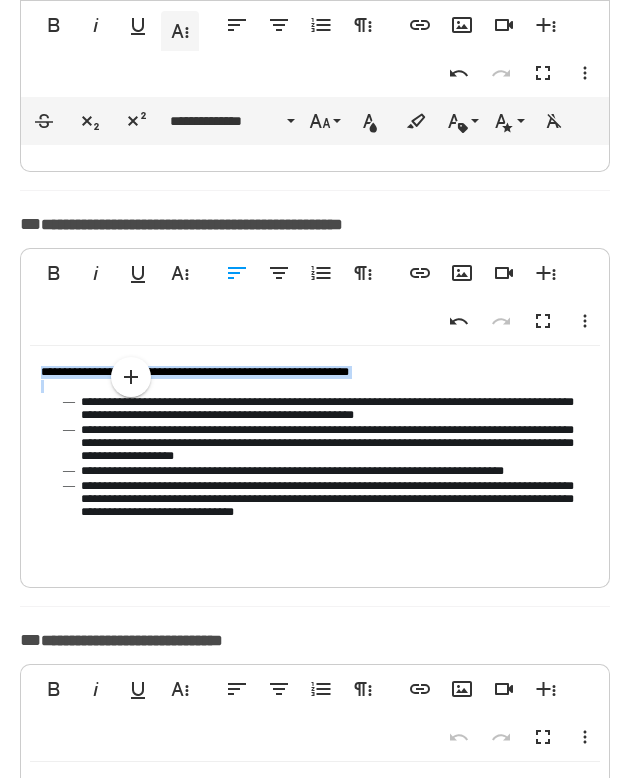 drag, startPoint x: 38, startPoint y: 371, endPoint x: 35, endPoint y: 529, distance: 158.02847 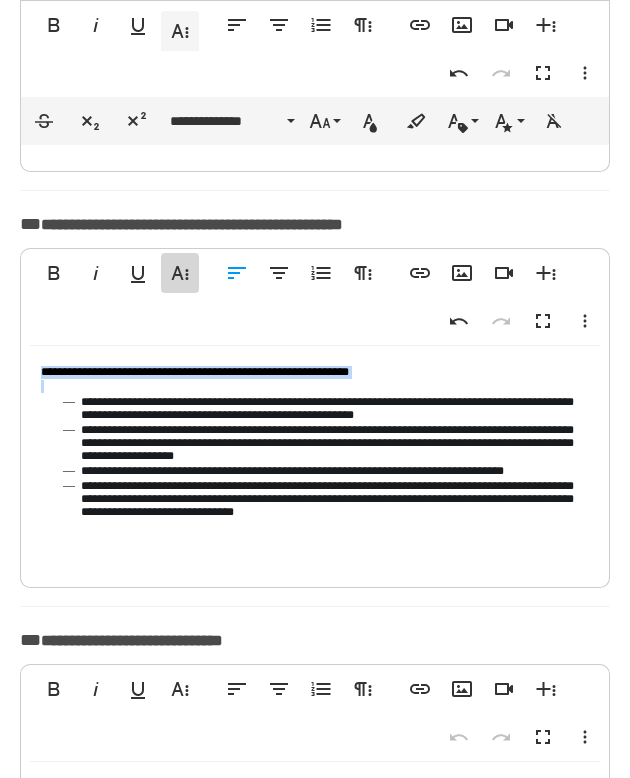 click 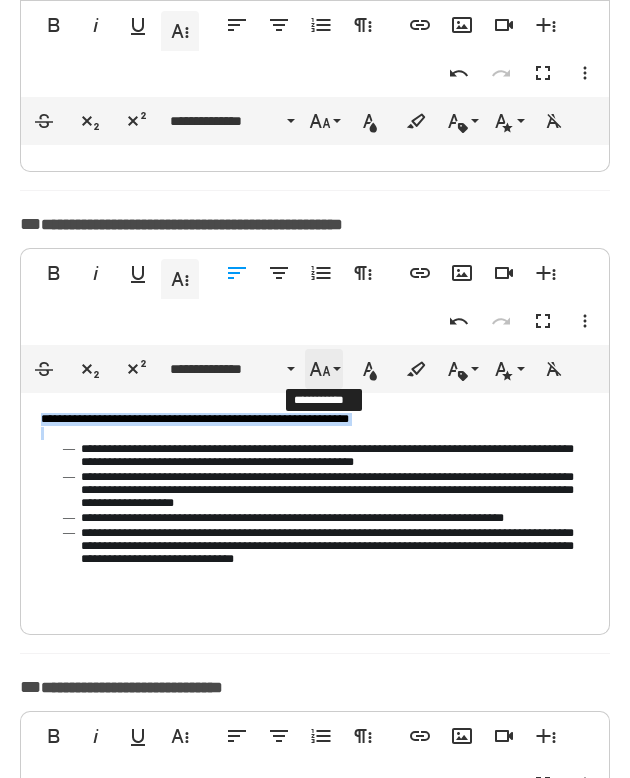 click on "**********" at bounding box center (324, 369) 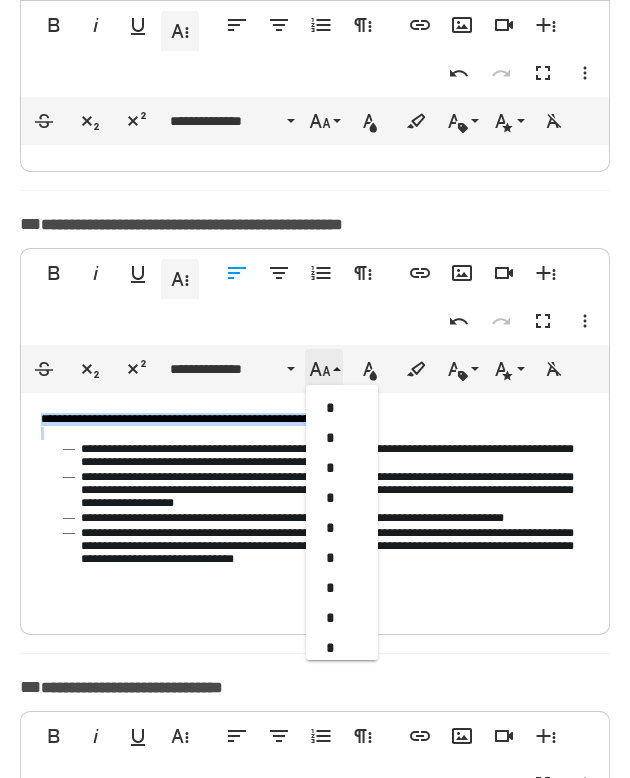 scroll, scrollTop: 353, scrollLeft: 0, axis: vertical 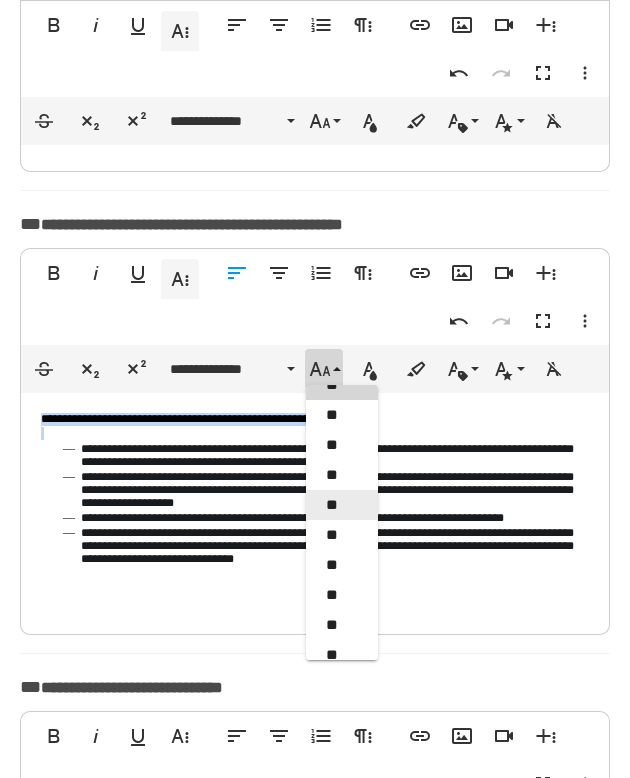 click on "**" at bounding box center [342, 505] 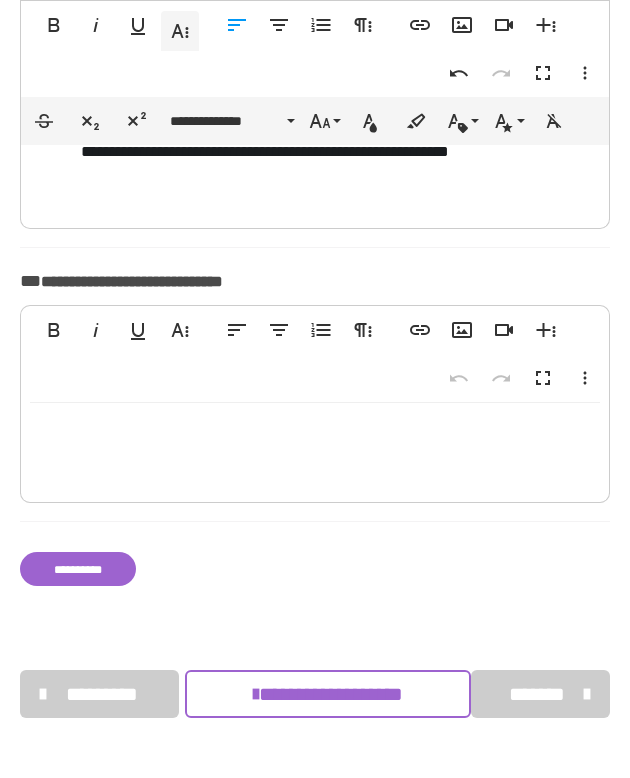 scroll, scrollTop: 2421, scrollLeft: 0, axis: vertical 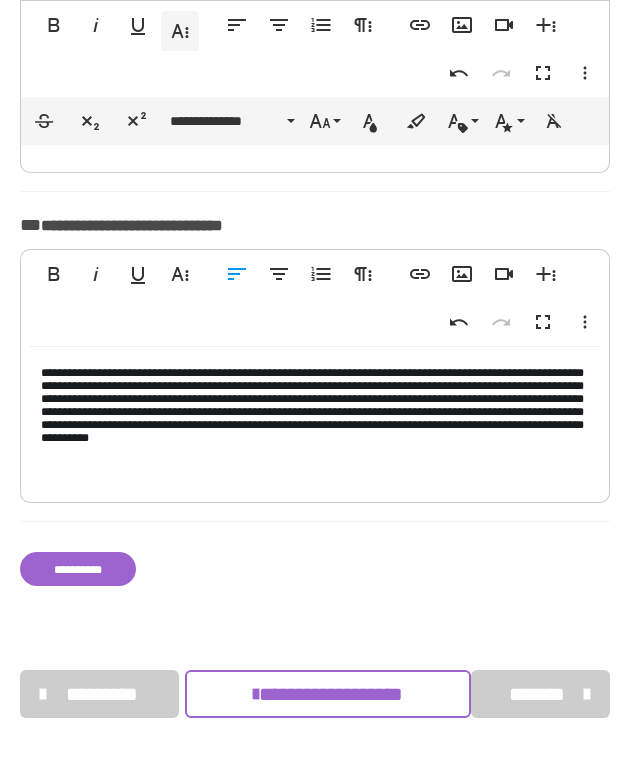 drag, startPoint x: 37, startPoint y: 356, endPoint x: 36, endPoint y: 478, distance: 122.0041 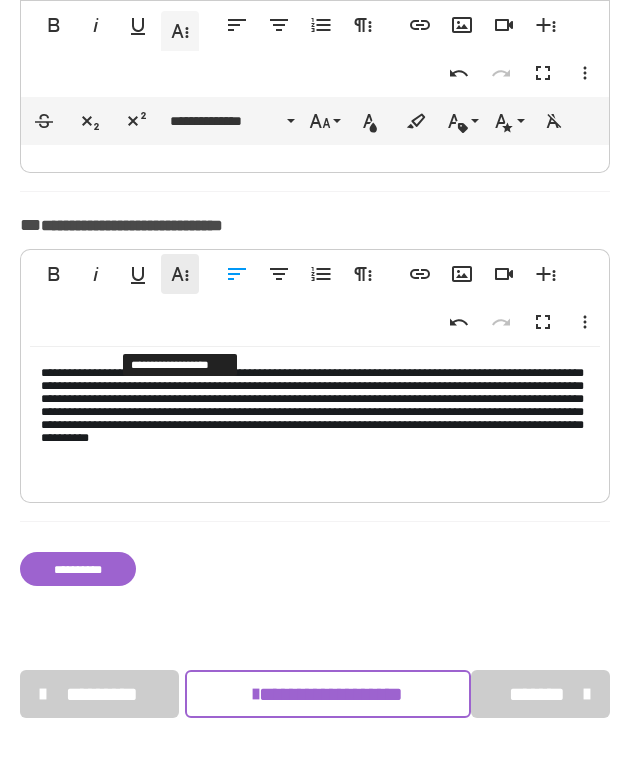 click 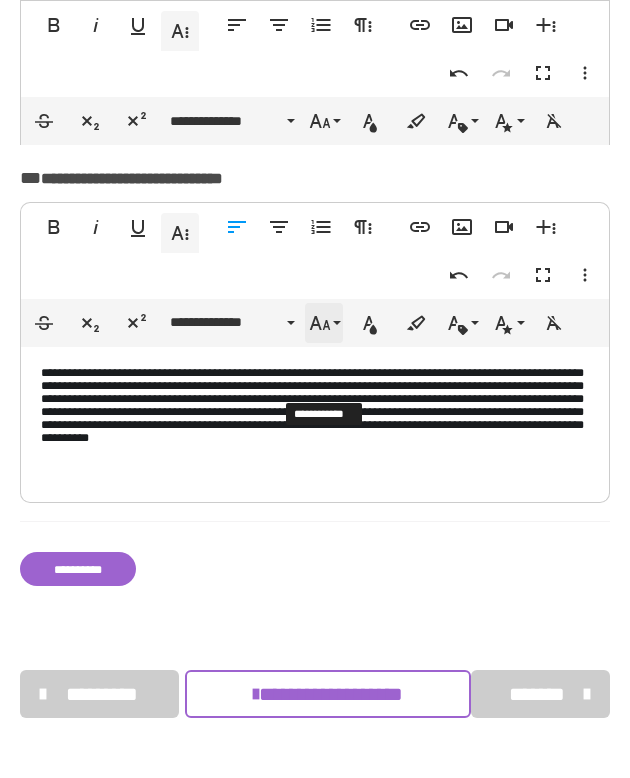 click 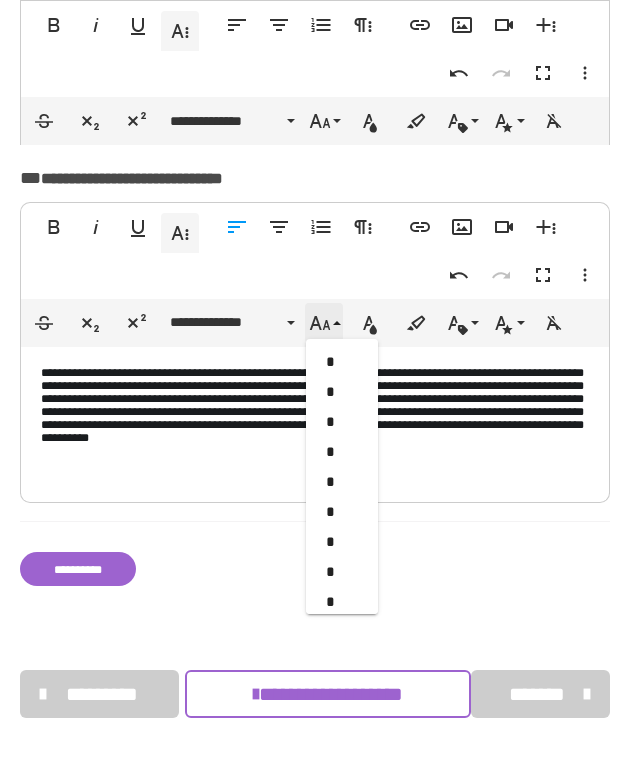 scroll, scrollTop: 353, scrollLeft: 0, axis: vertical 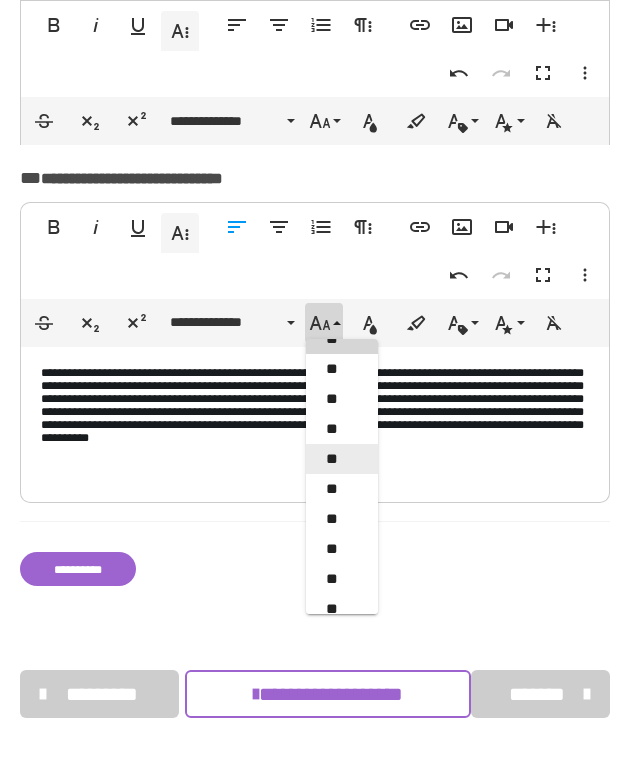 click on "**" at bounding box center [342, 459] 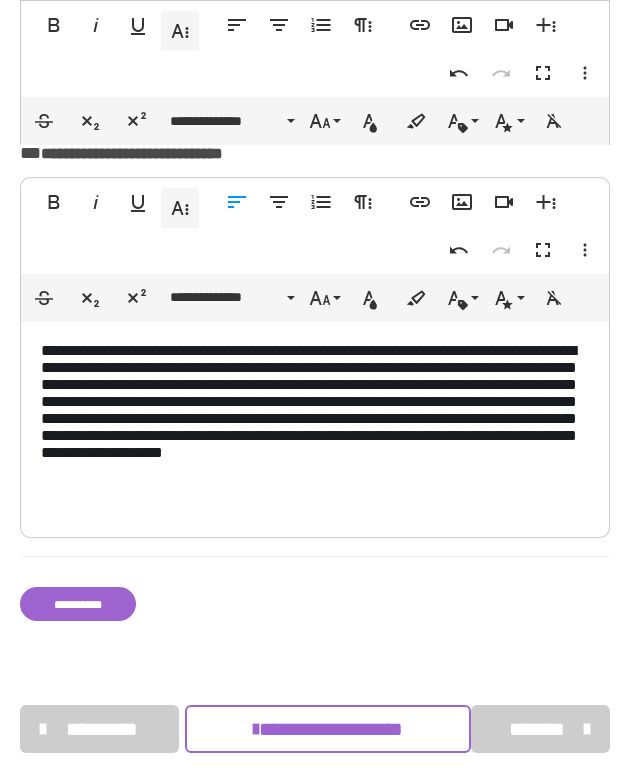 click on "**********" at bounding box center (78, 604) 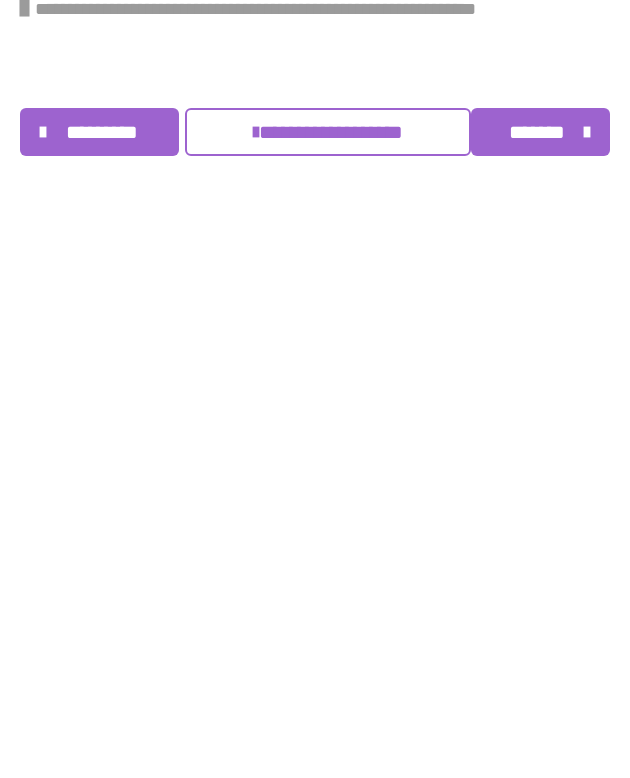 scroll, scrollTop: 350, scrollLeft: 0, axis: vertical 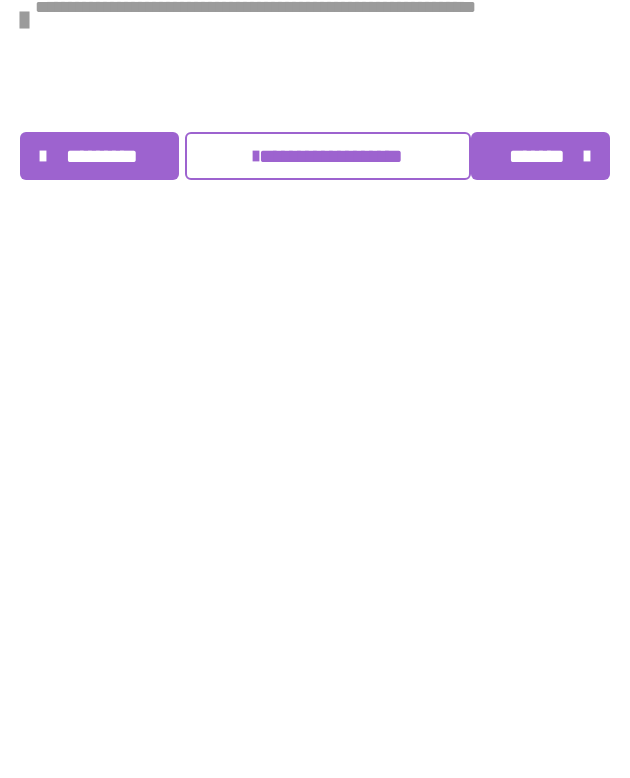 click on "**********" at bounding box center [315, 359] 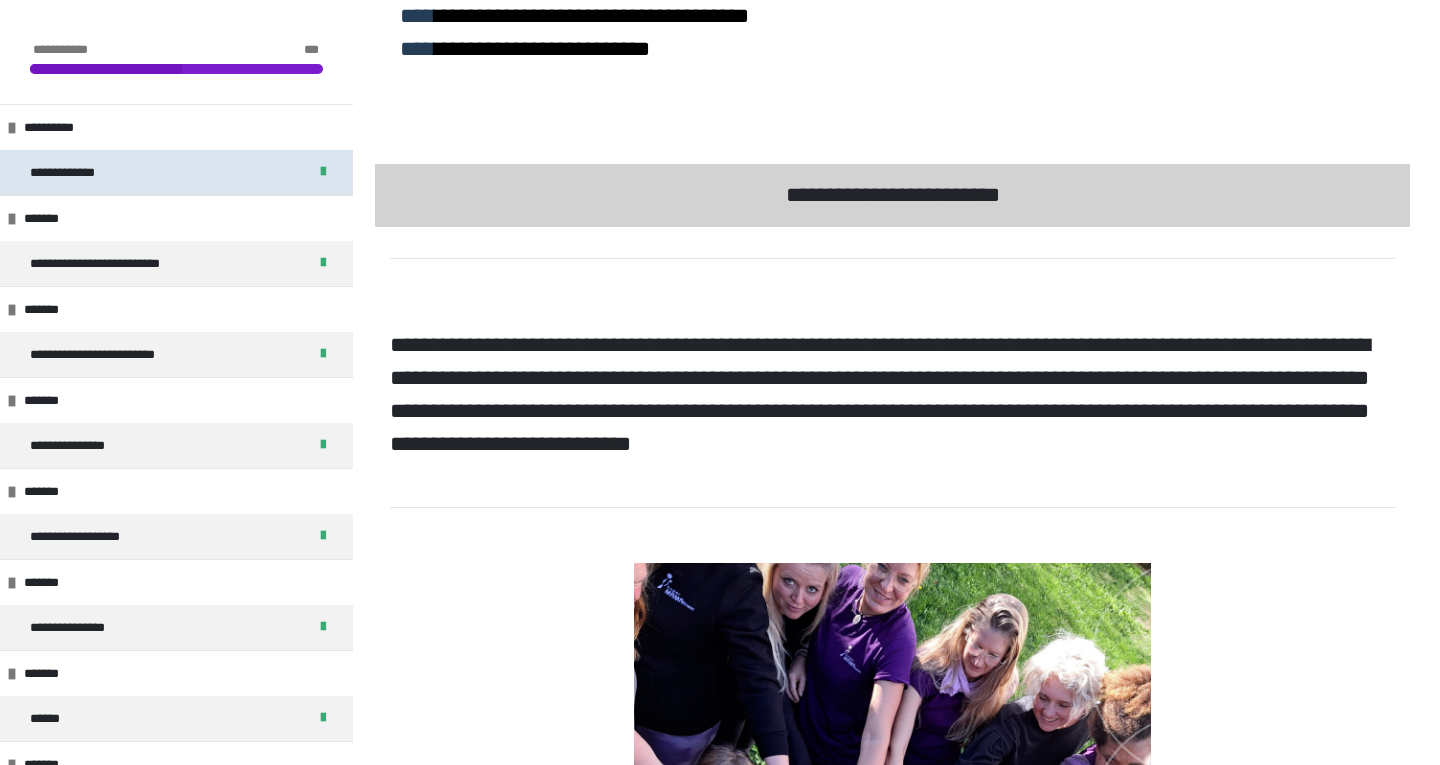 scroll, scrollTop: 689, scrollLeft: 0, axis: vertical 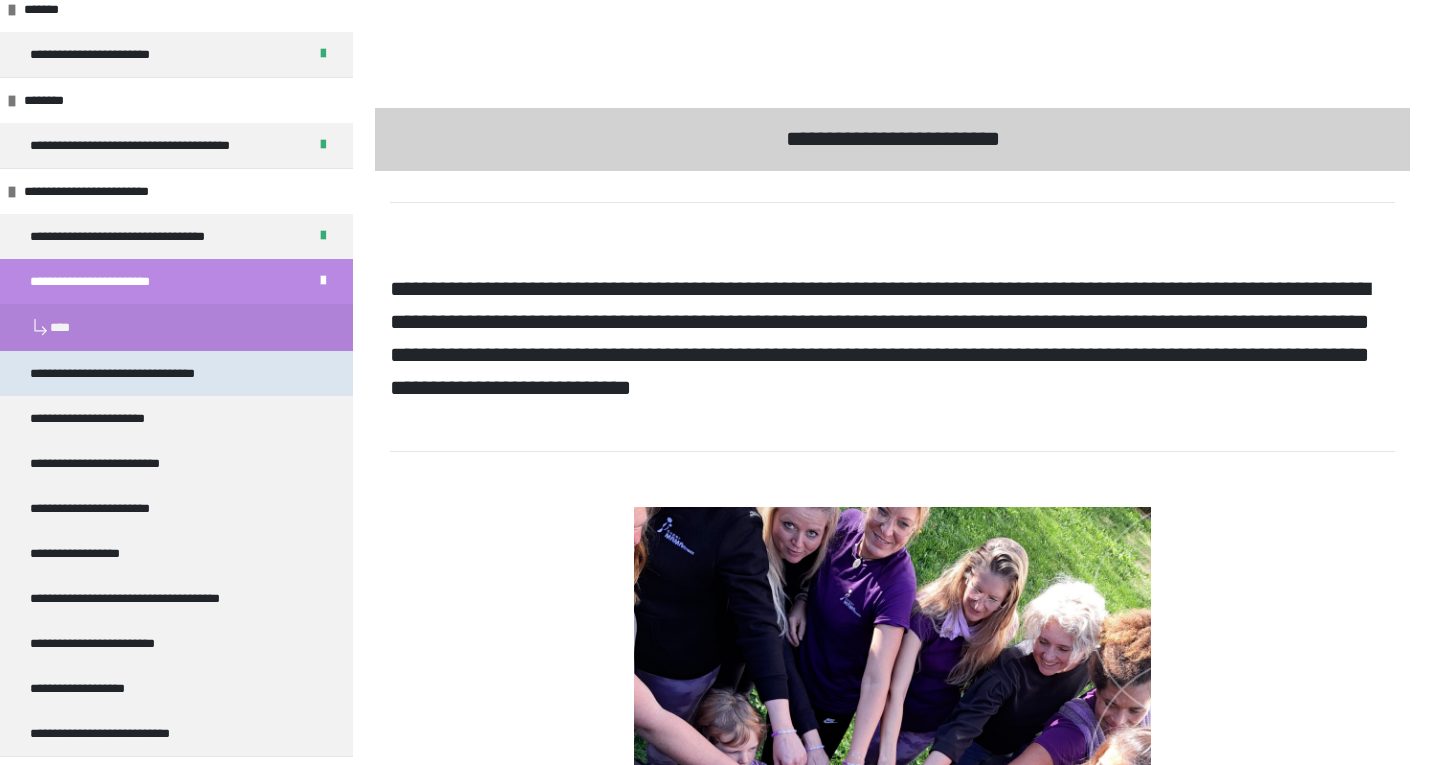 click on "**********" at bounding box center (130, 373) 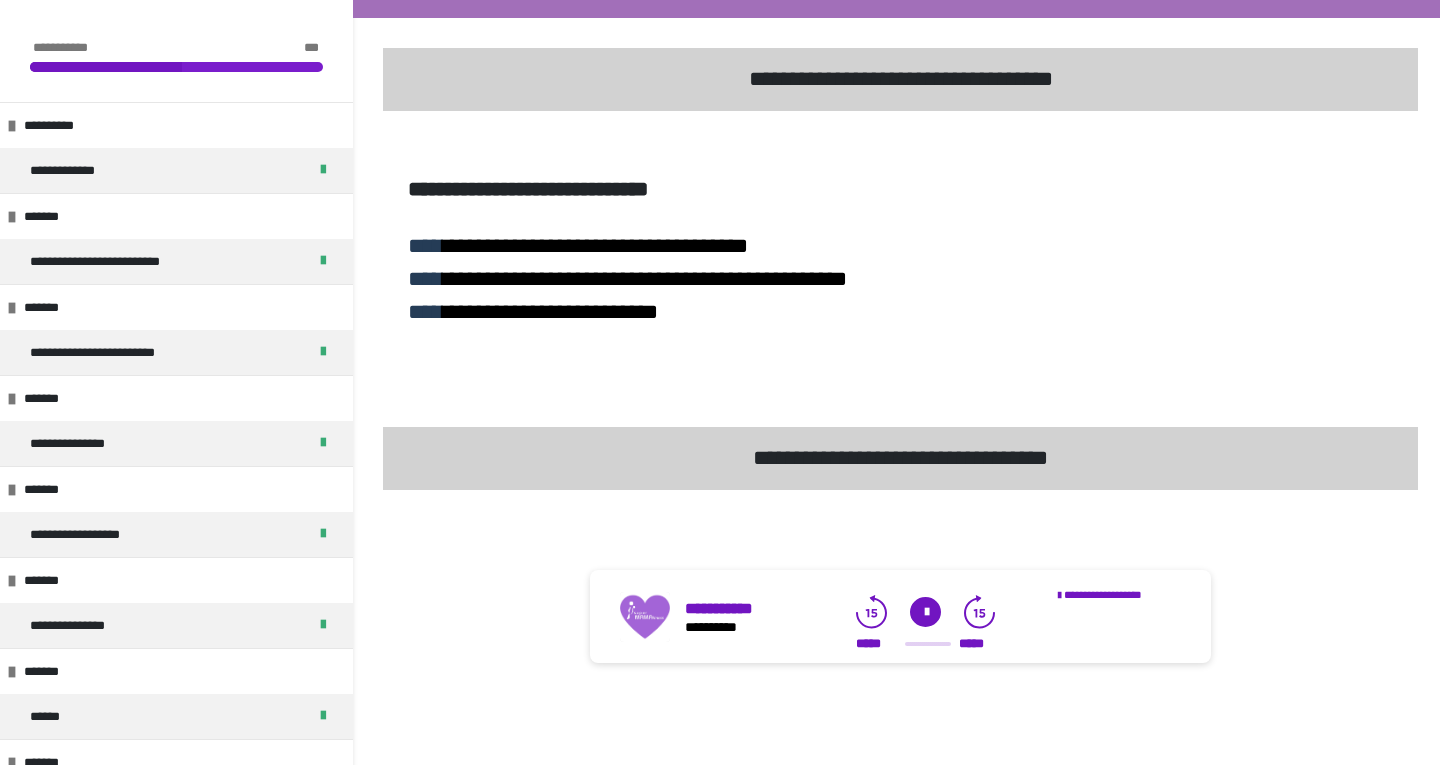 scroll, scrollTop: 256, scrollLeft: 0, axis: vertical 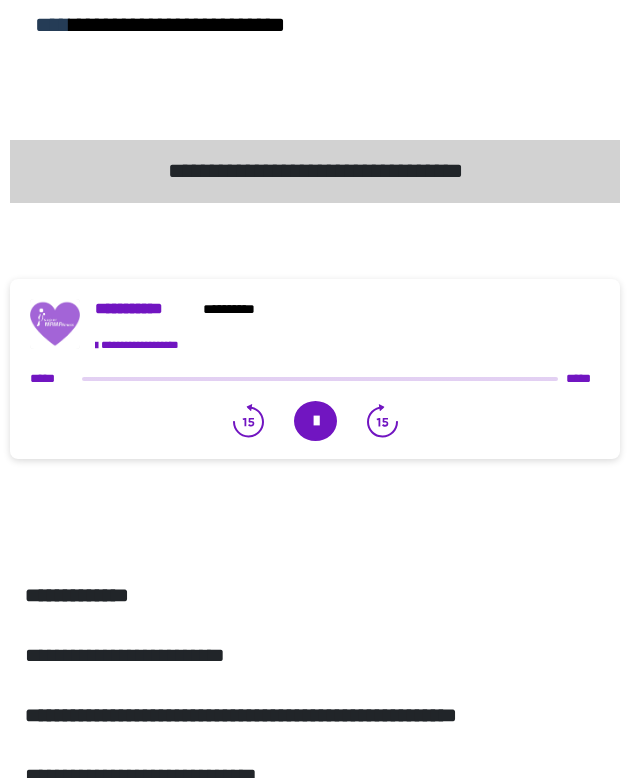 click at bounding box center (315, 422) 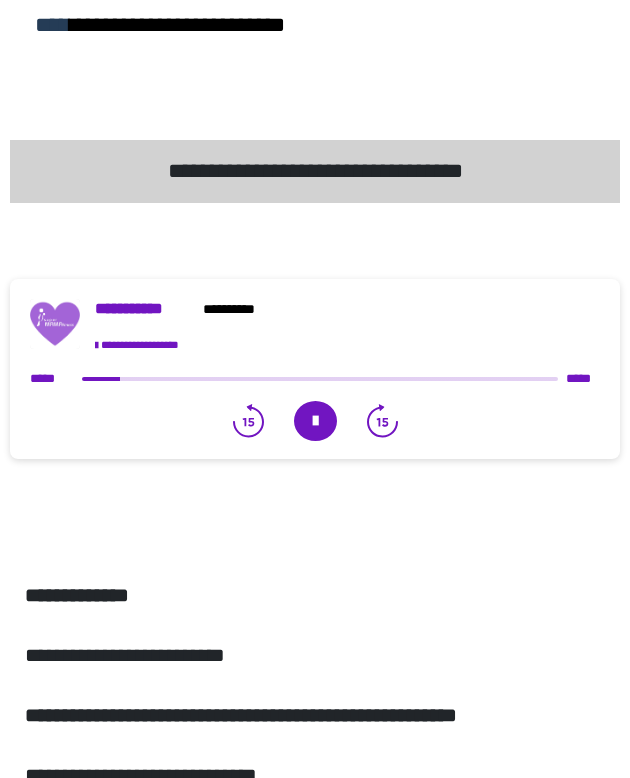 click at bounding box center [315, 422] 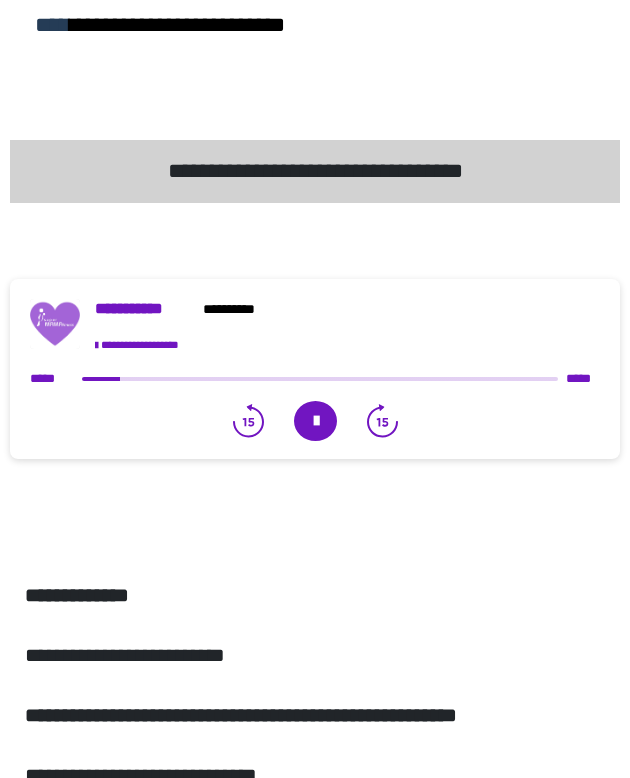 click at bounding box center [315, 422] 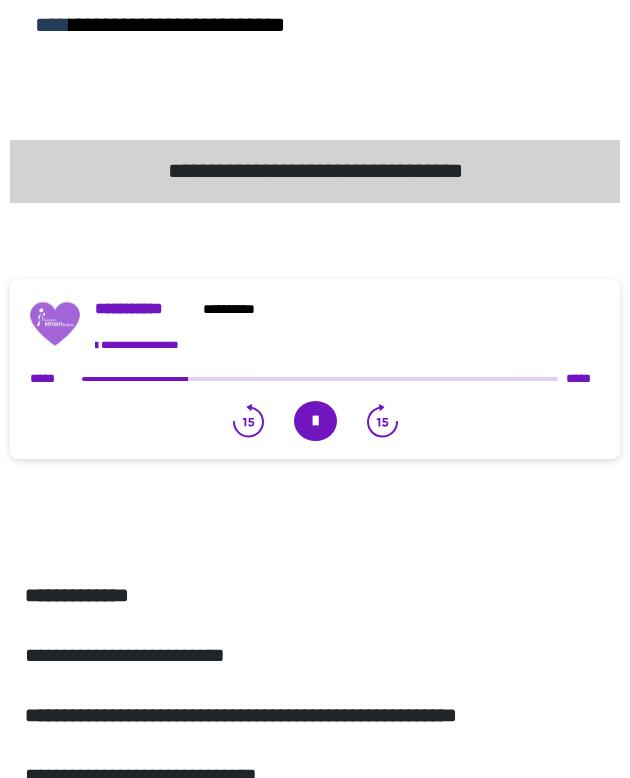 click at bounding box center [315, 422] 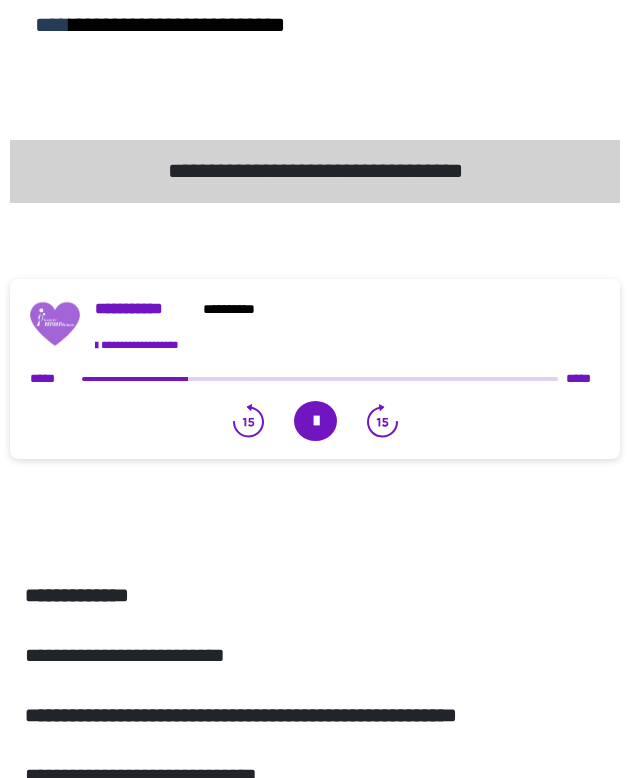 click at bounding box center [315, 422] 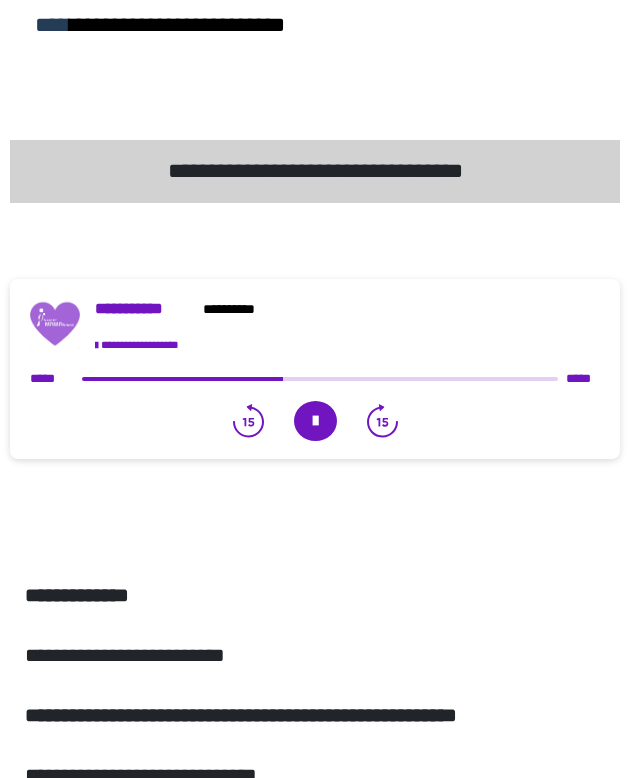 click at bounding box center [315, 422] 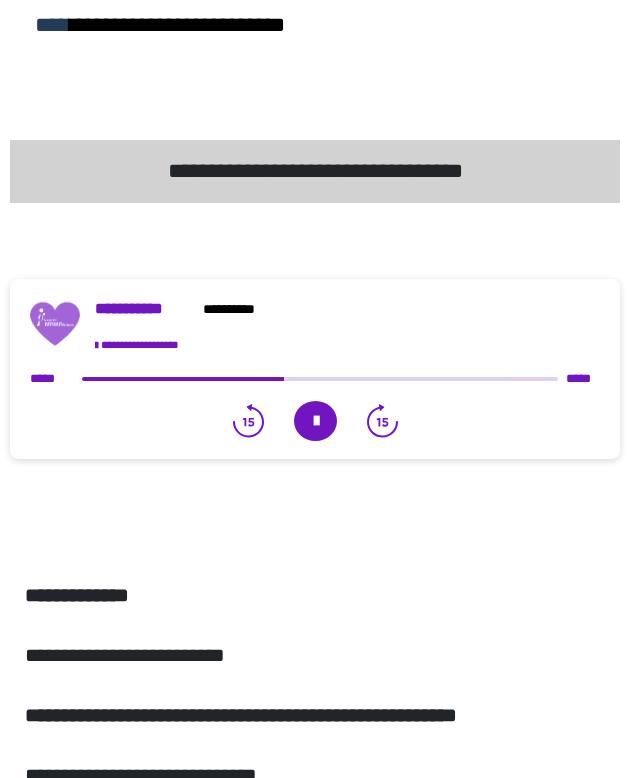 click at bounding box center [315, 422] 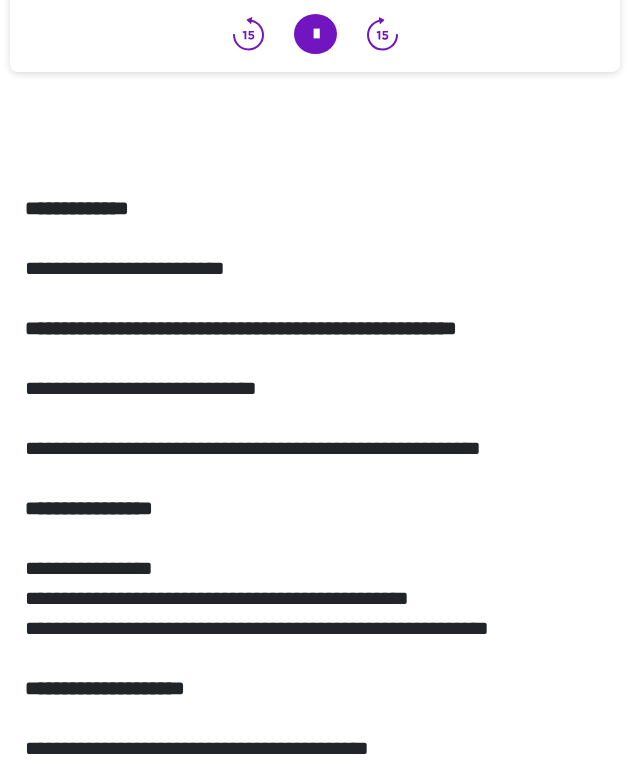 scroll, scrollTop: 951, scrollLeft: 0, axis: vertical 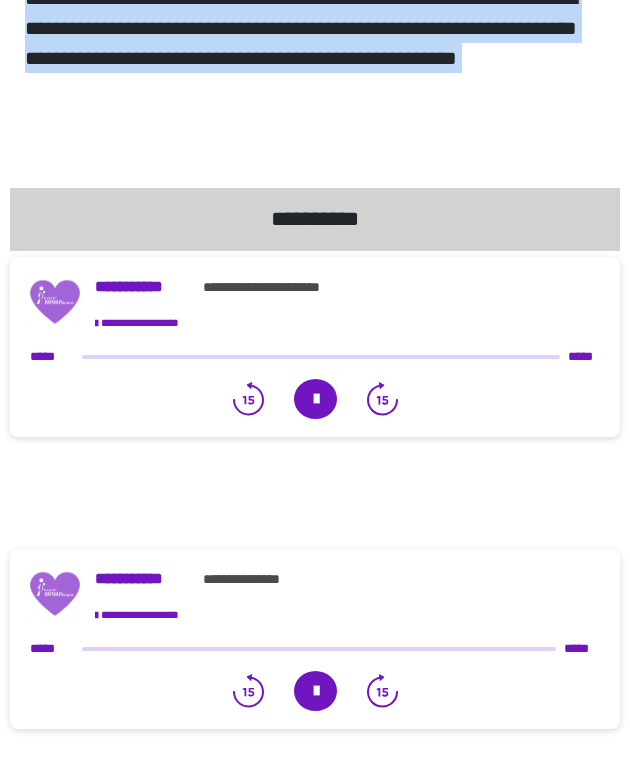 drag, startPoint x: 25, startPoint y: 201, endPoint x: 40, endPoint y: 578, distance: 377.29828 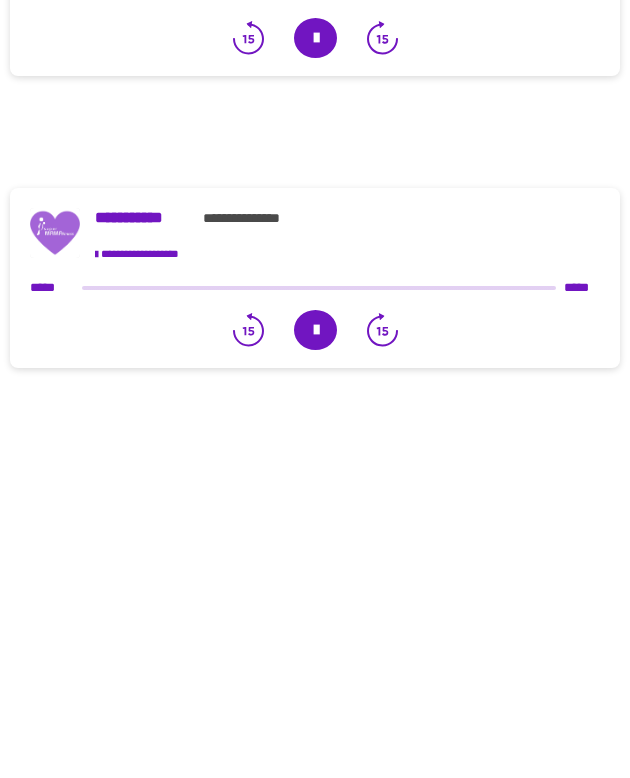 scroll, scrollTop: 4667, scrollLeft: 0, axis: vertical 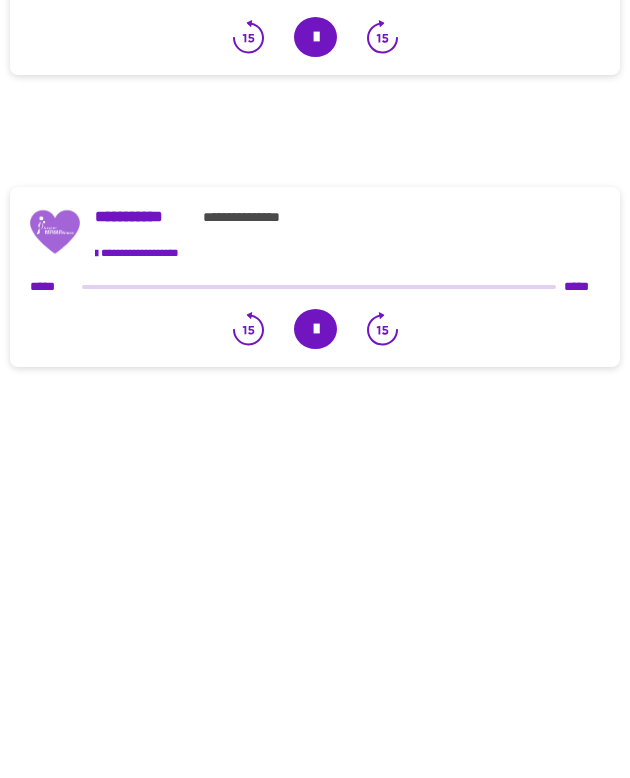 click at bounding box center (315, 38) 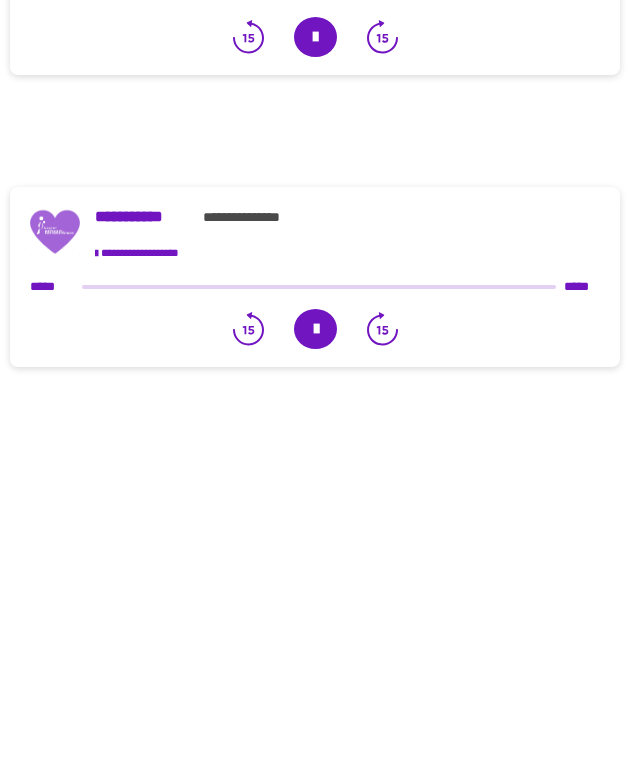 click at bounding box center [315, 38] 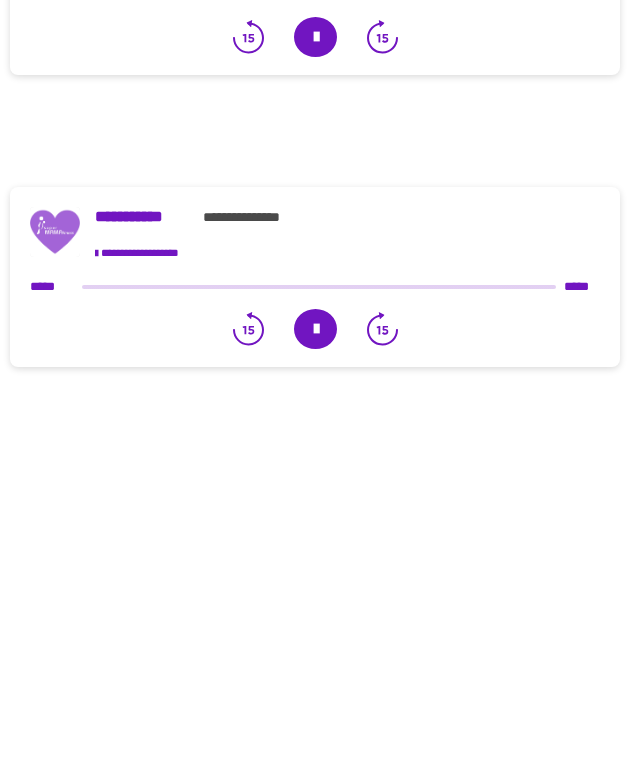 click 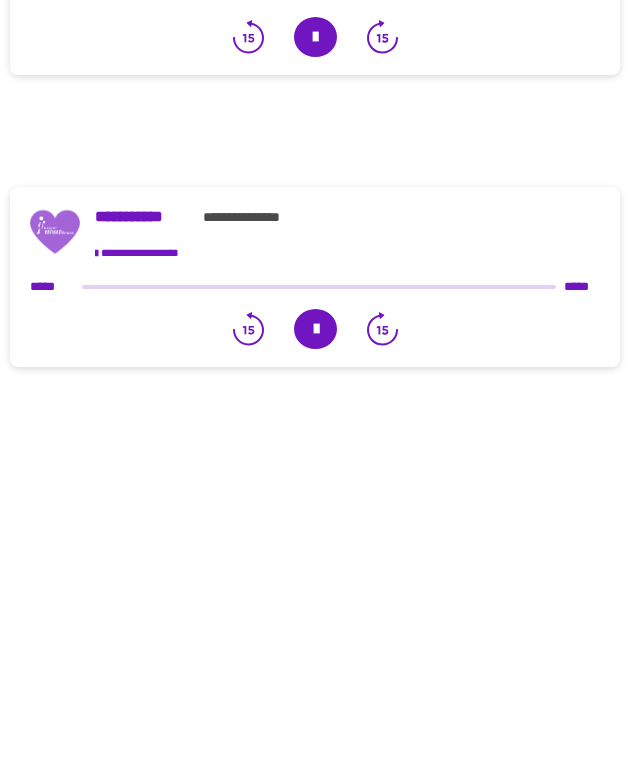 click at bounding box center [315, 38] 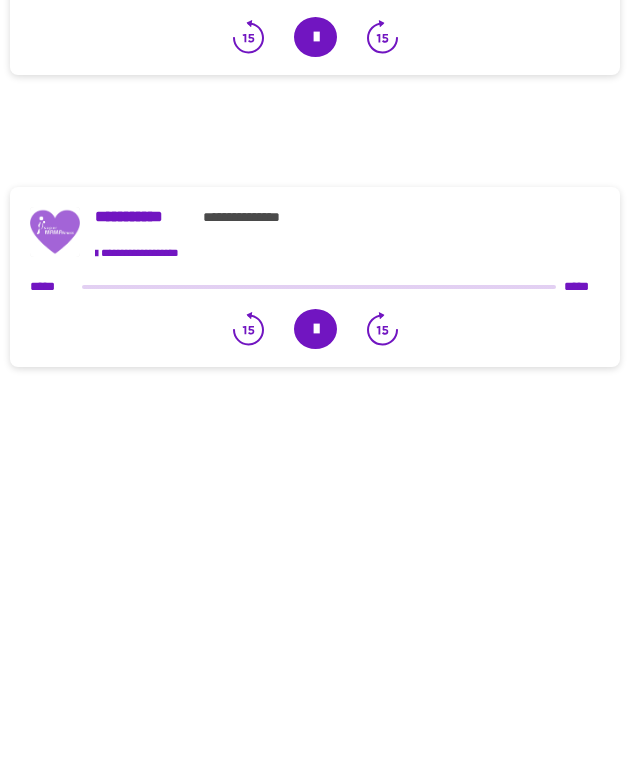 click at bounding box center (315, 38) 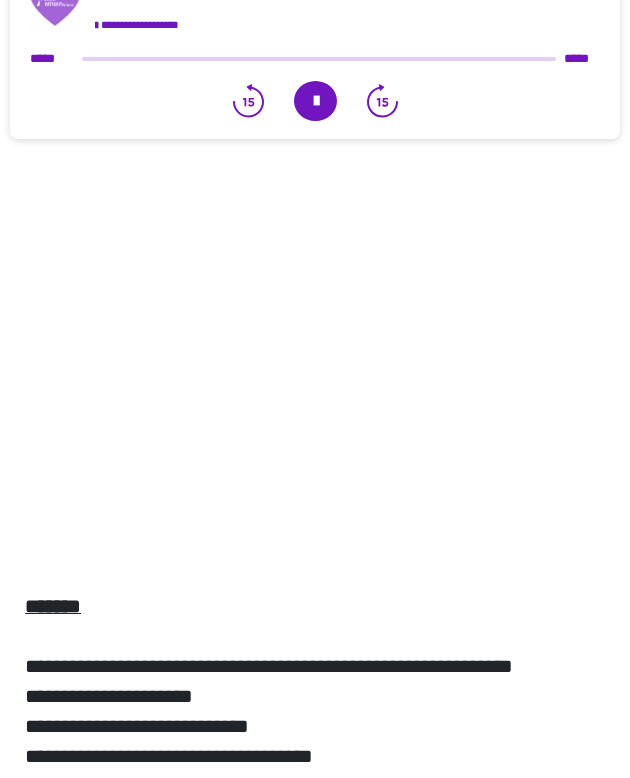 scroll, scrollTop: 4919, scrollLeft: 0, axis: vertical 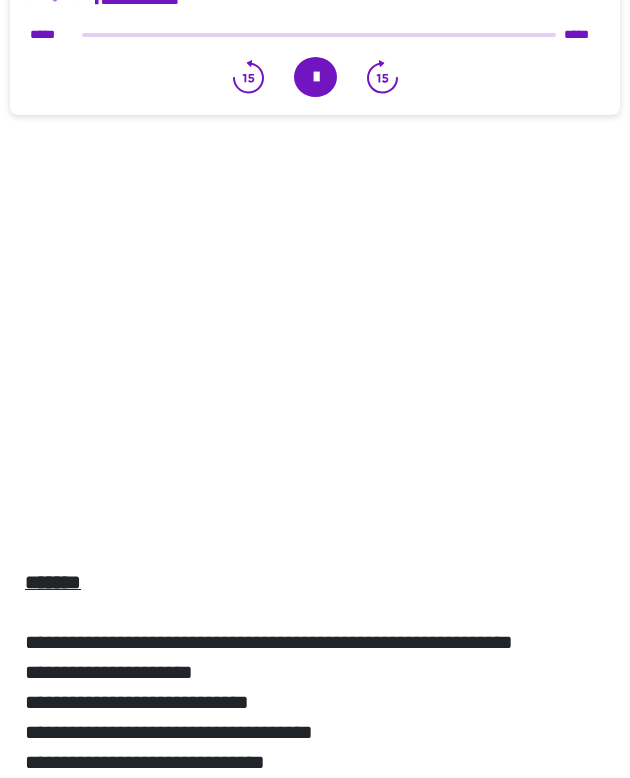 click at bounding box center (315, 78) 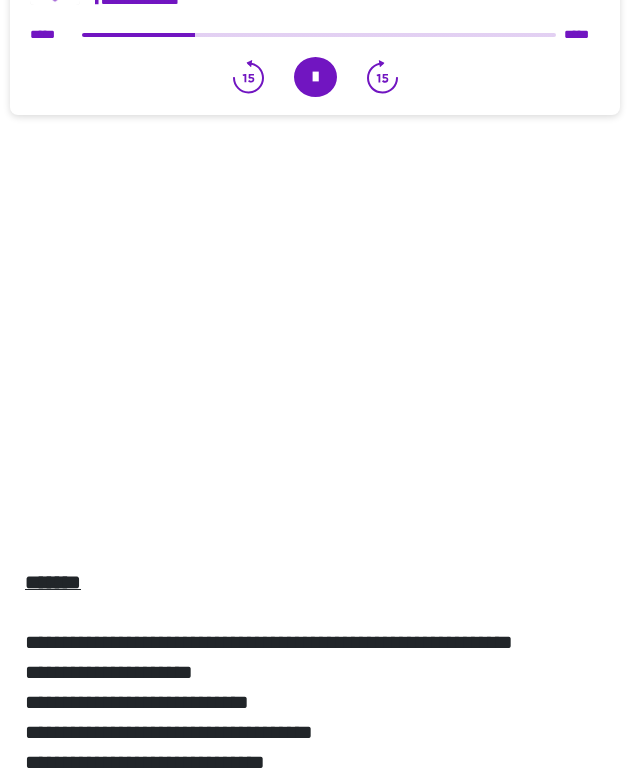 click at bounding box center [315, 78] 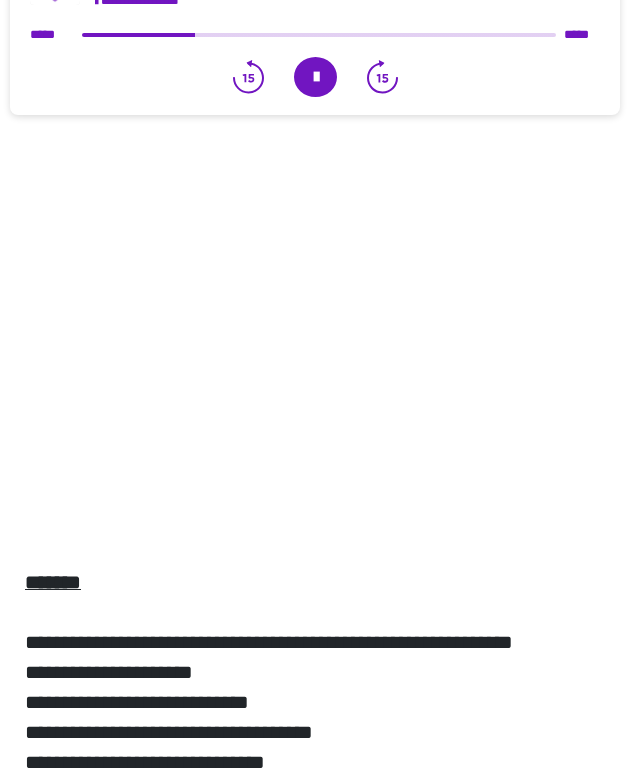 click 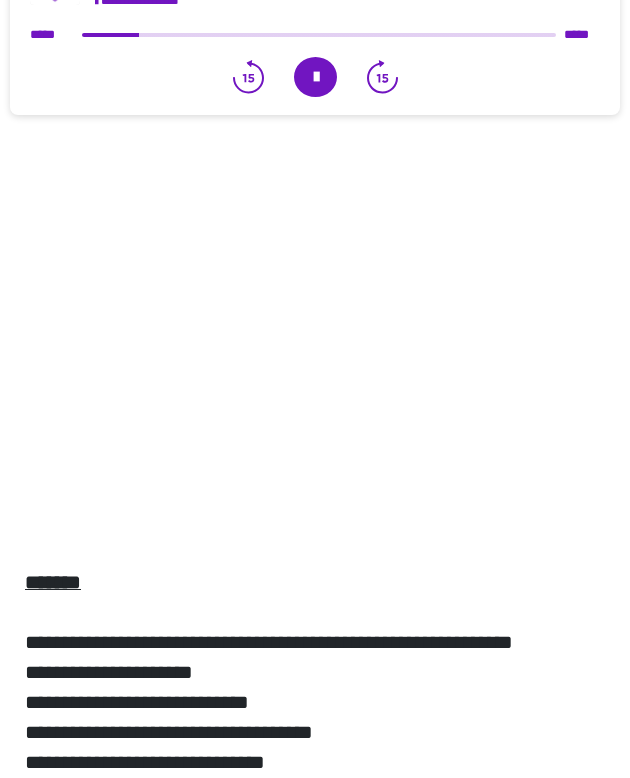 click 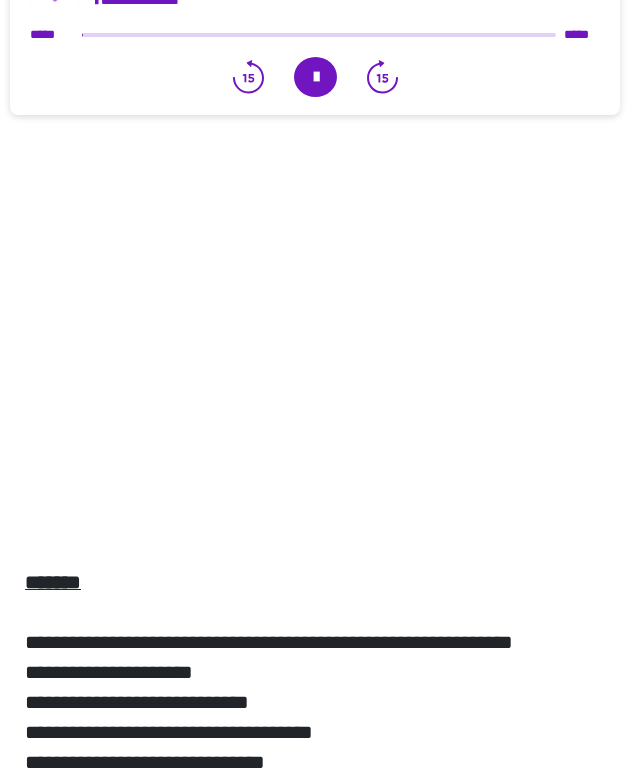 click 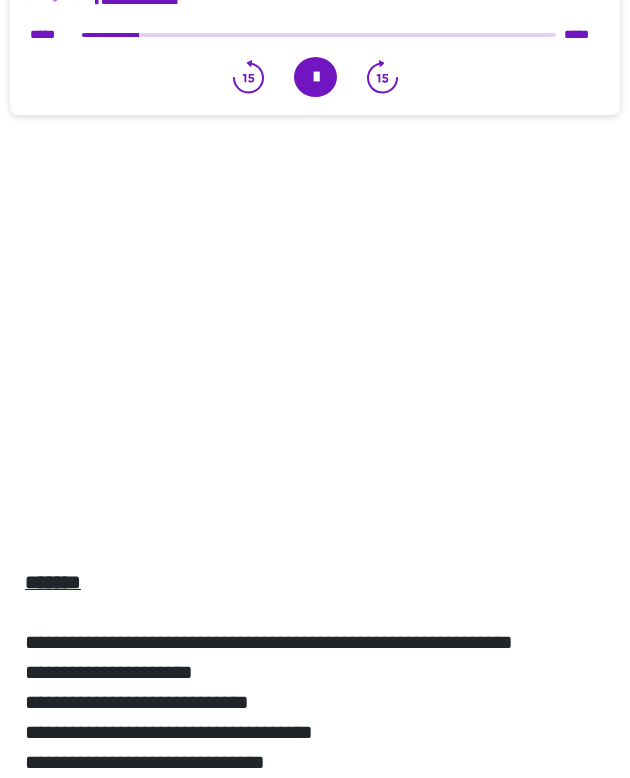 click at bounding box center (315, 78) 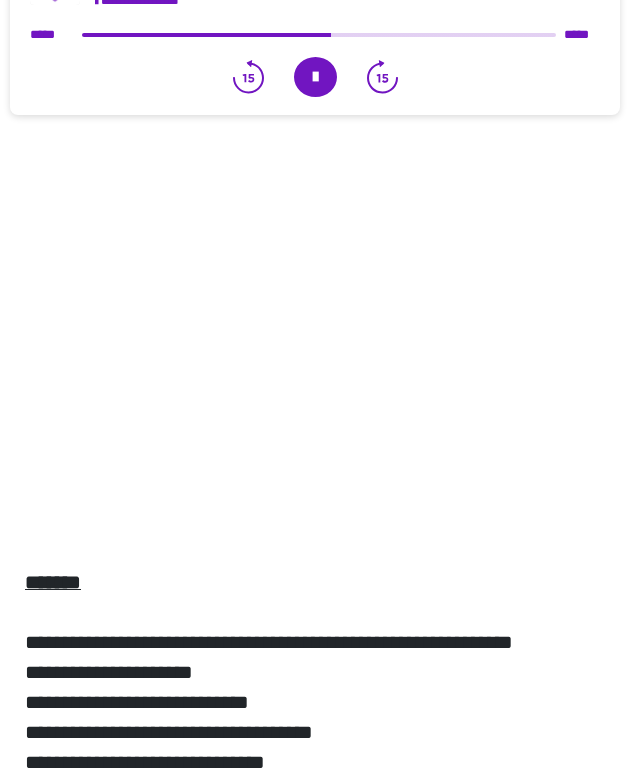 click at bounding box center (315, 78) 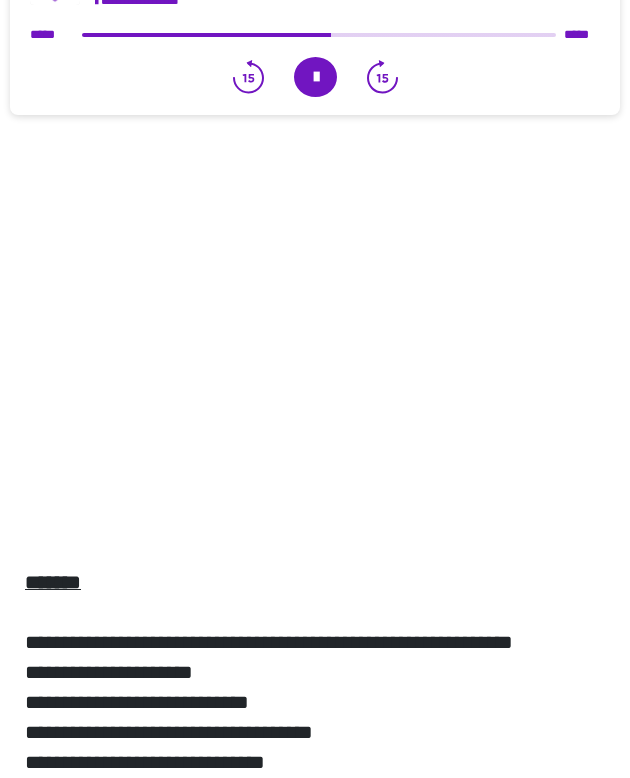 click at bounding box center [315, 78] 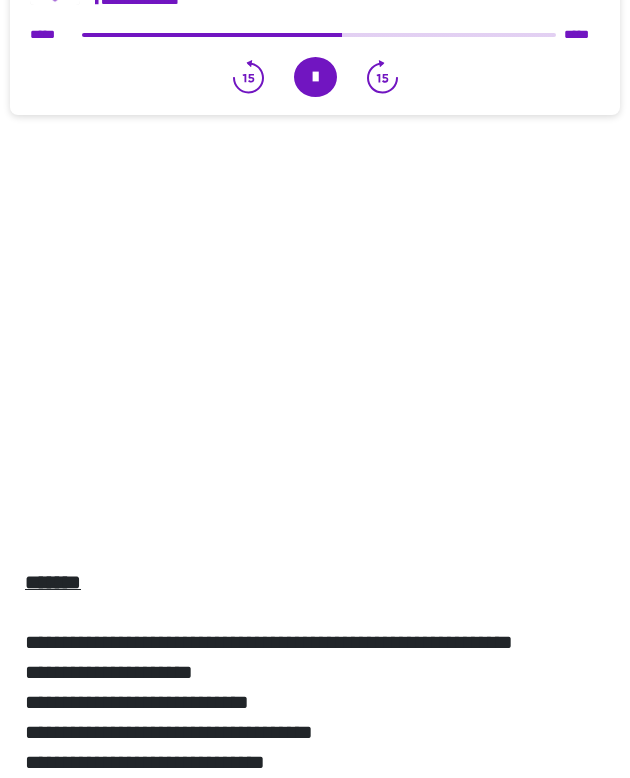 click at bounding box center [315, 78] 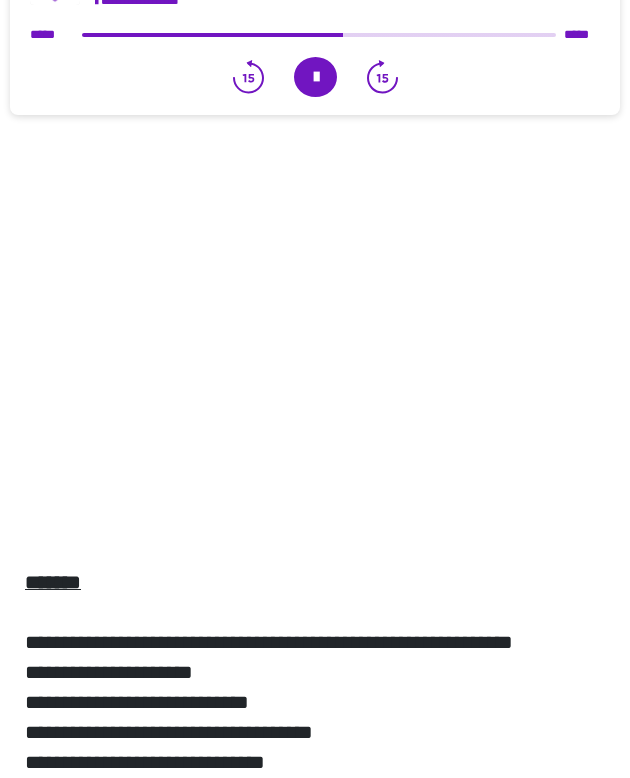 click 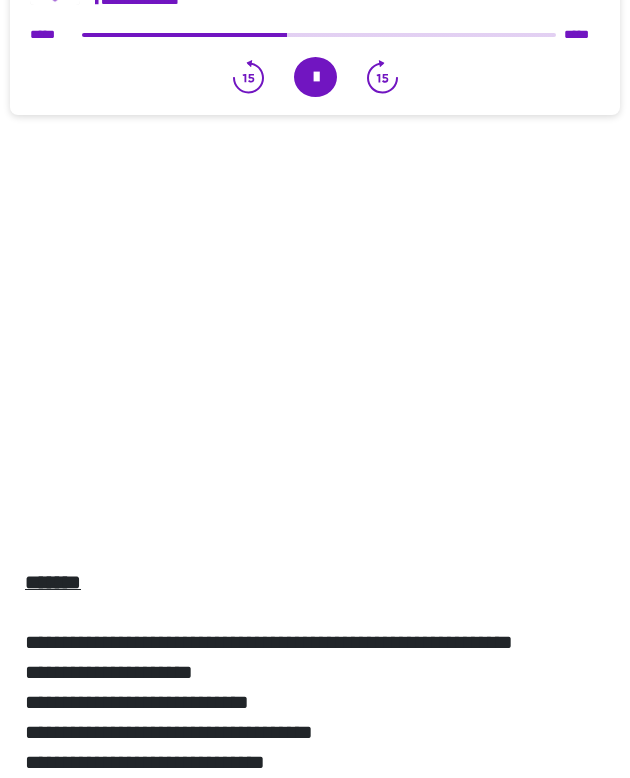 click at bounding box center (315, 78) 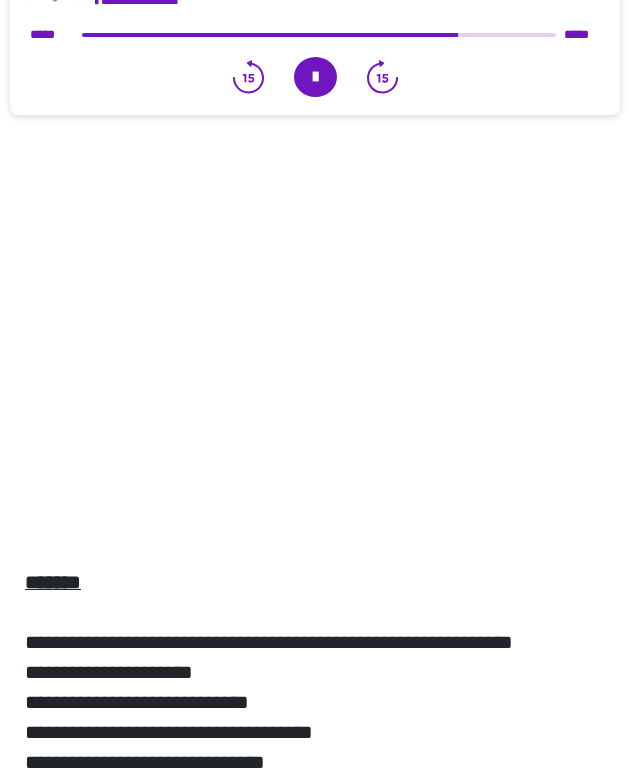 click at bounding box center [315, 78] 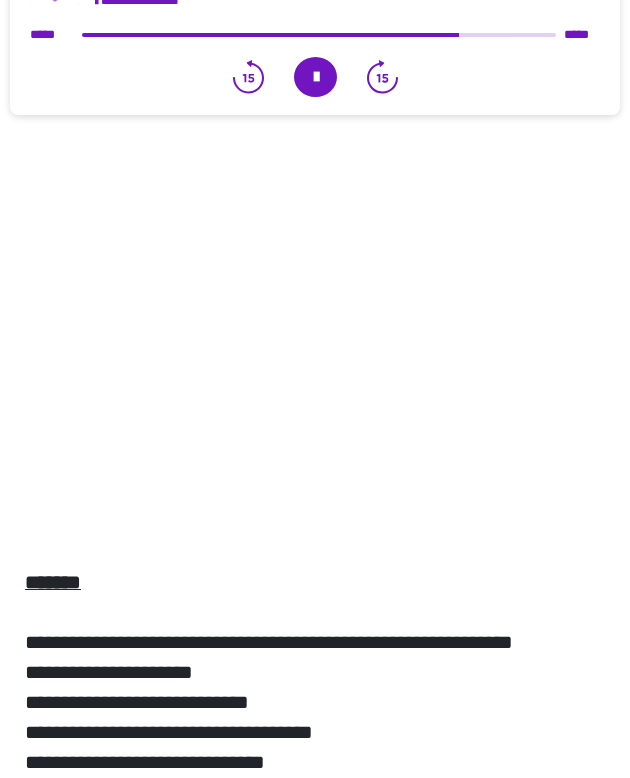 click 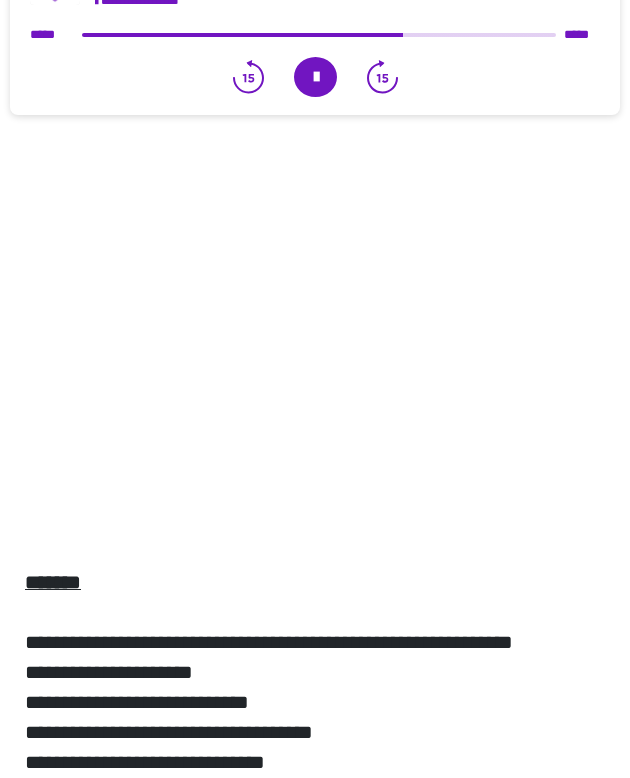 click at bounding box center (315, 78) 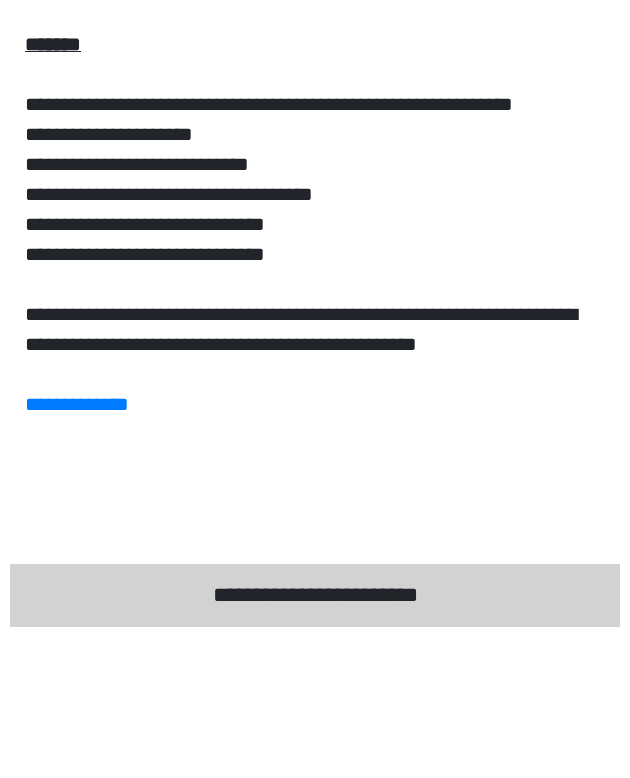 scroll, scrollTop: 5453, scrollLeft: 0, axis: vertical 